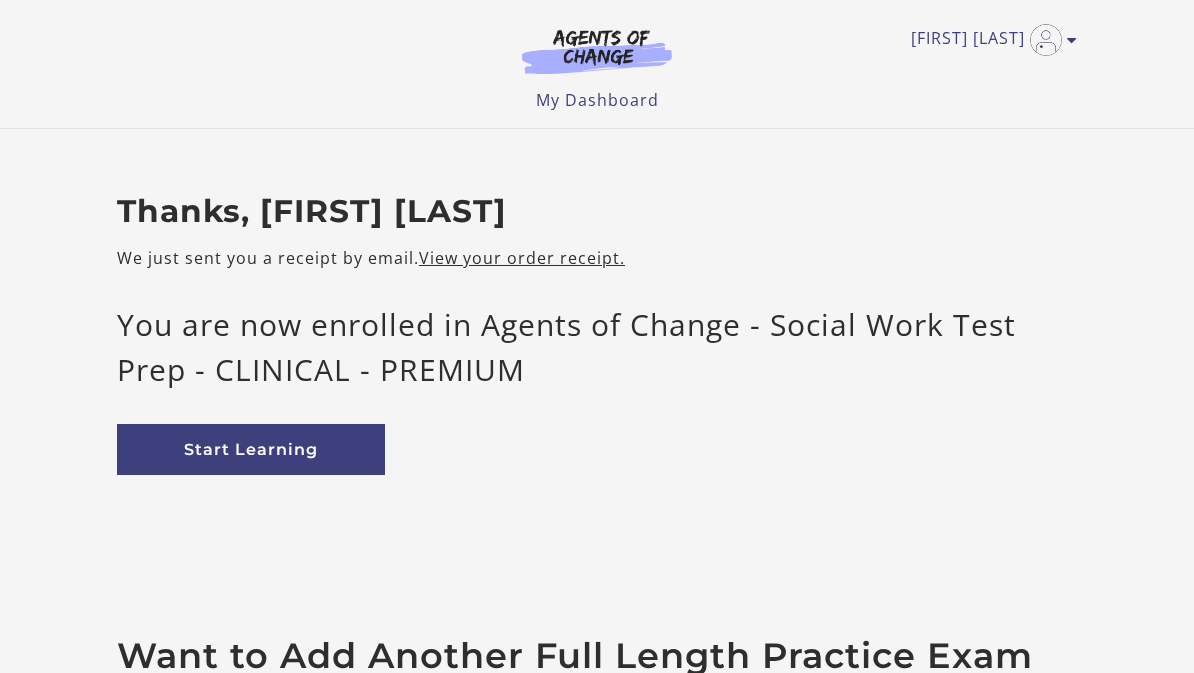 scroll, scrollTop: 0, scrollLeft: 0, axis: both 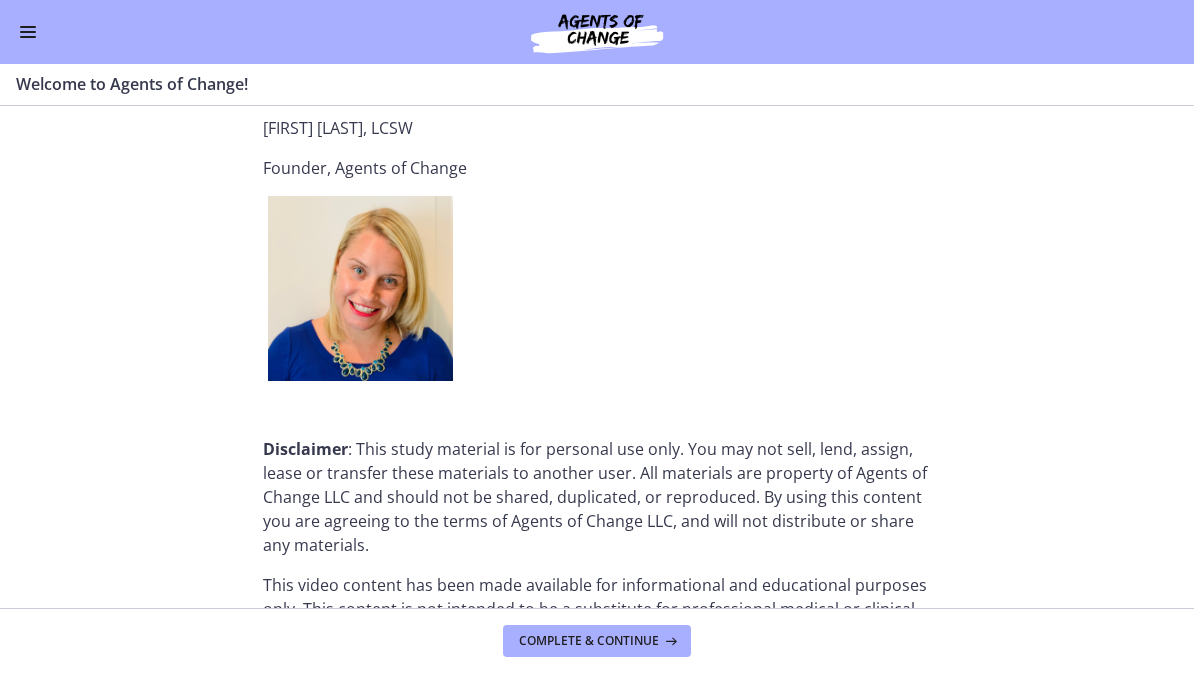 click on "Complete & continue" at bounding box center (589, 641) 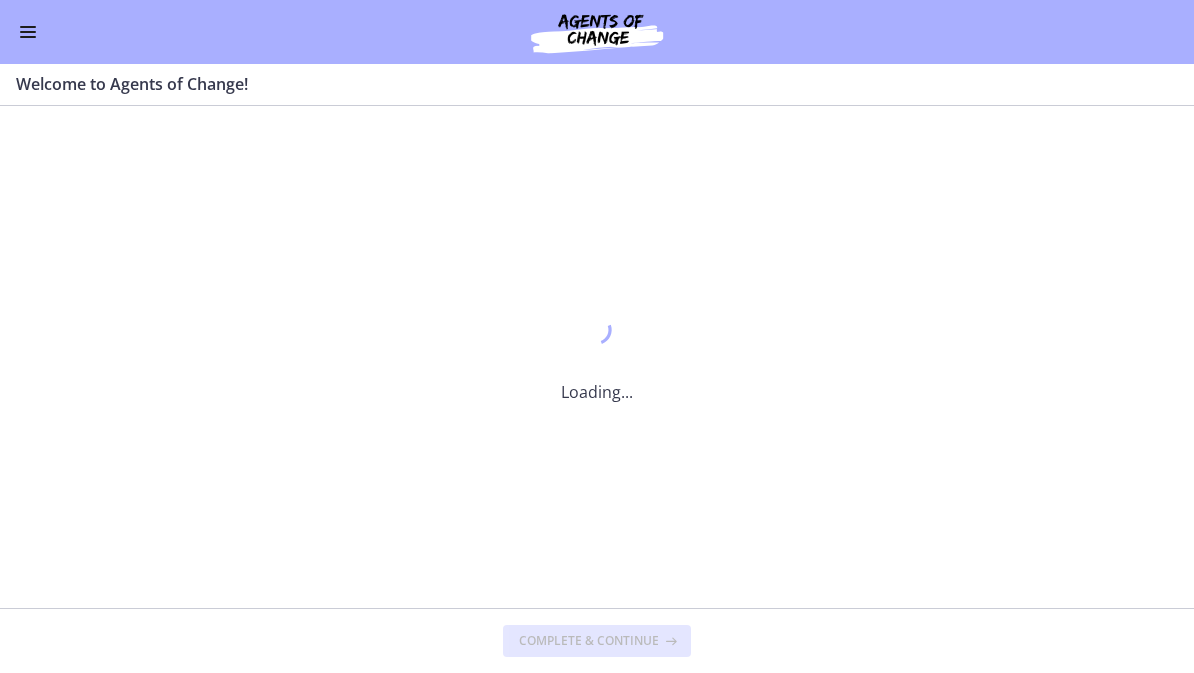 scroll, scrollTop: 2466, scrollLeft: 0, axis: vertical 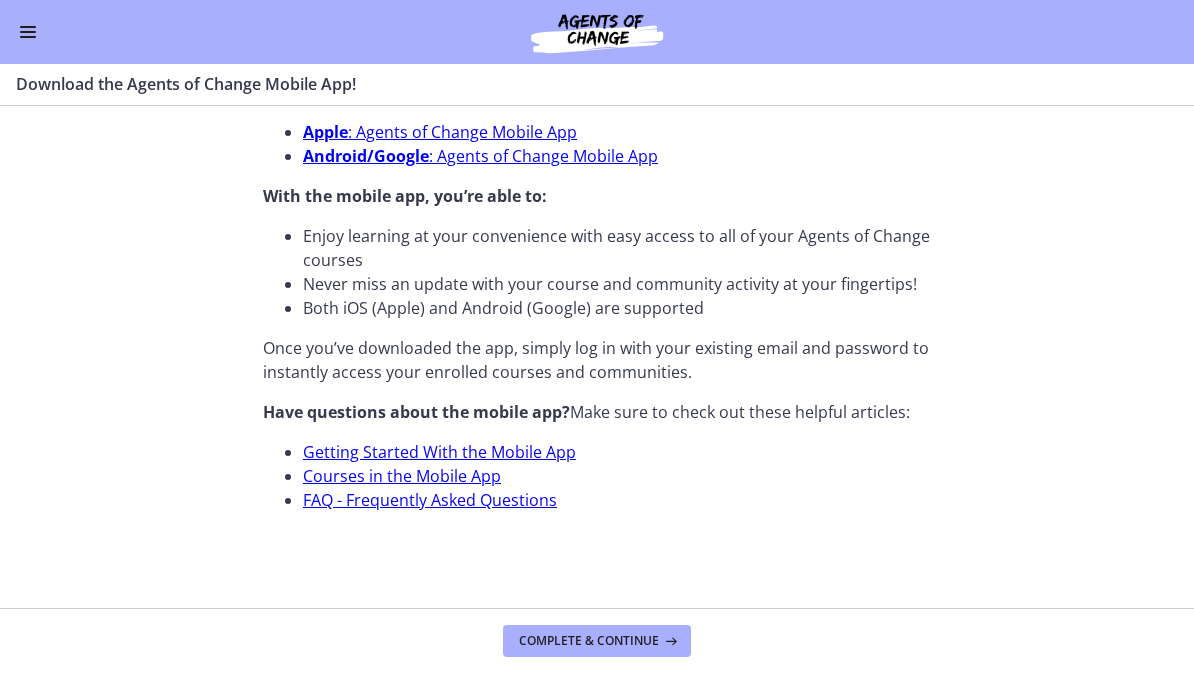 click on "Complete & continue" at bounding box center (589, 641) 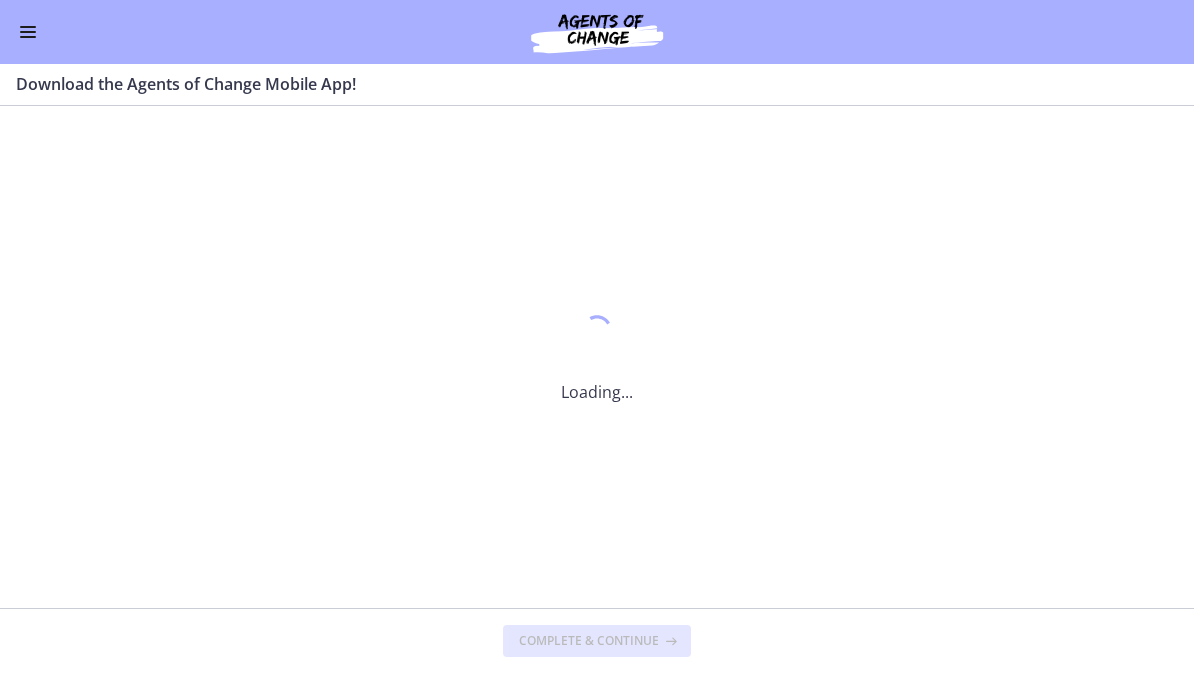 scroll, scrollTop: 0, scrollLeft: 0, axis: both 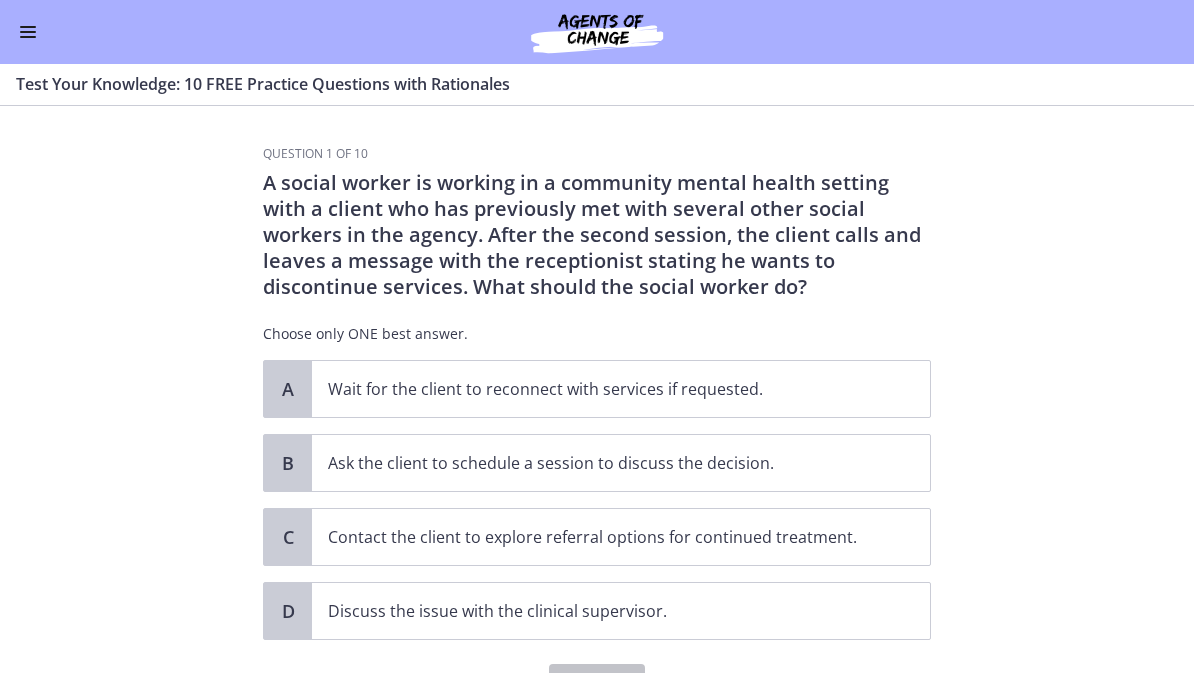 click at bounding box center (28, 32) 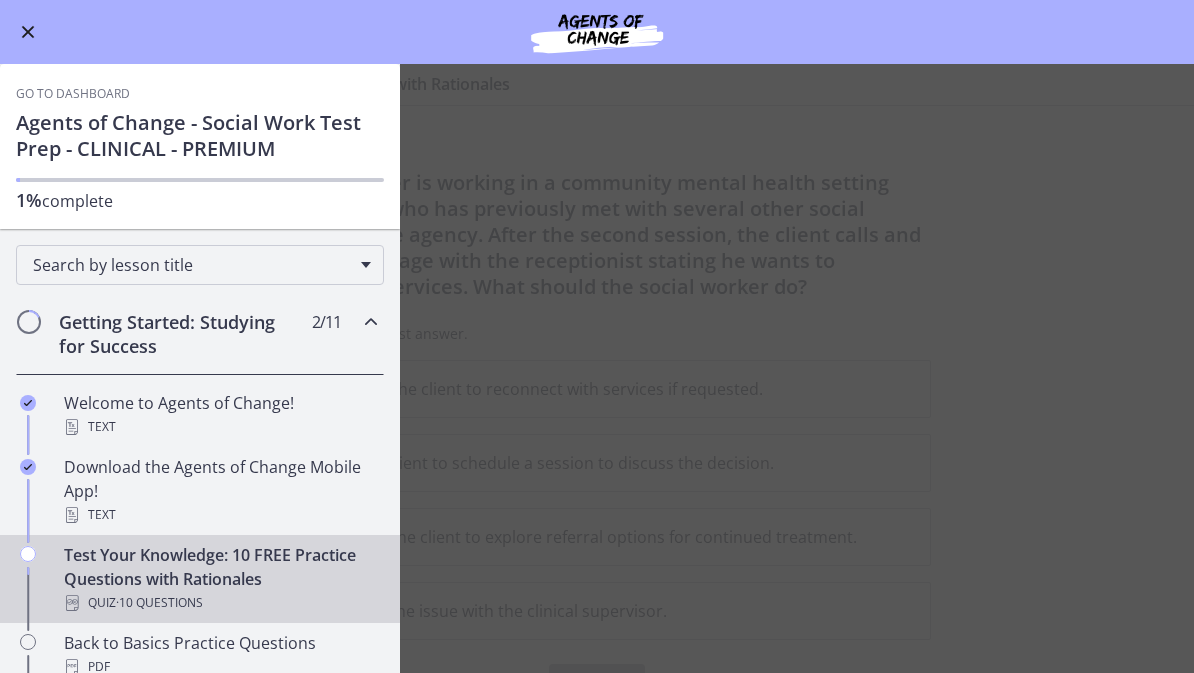 scroll, scrollTop: 1, scrollLeft: 0, axis: vertical 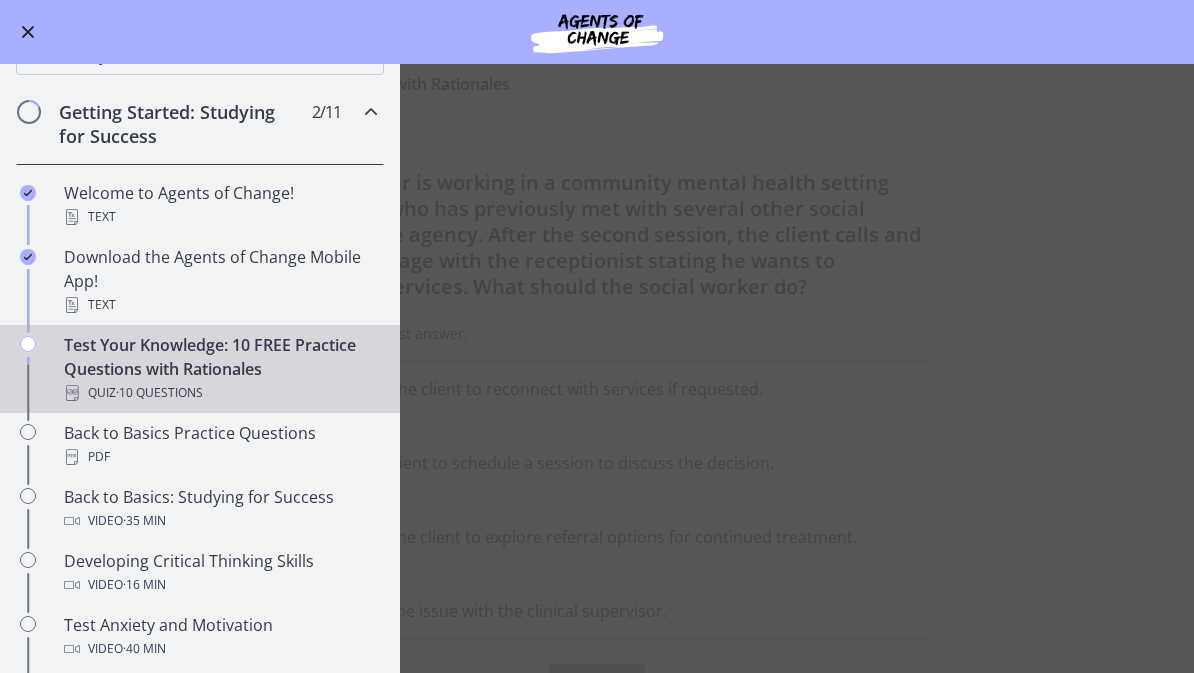 click on "PDF" at bounding box center (220, 457) 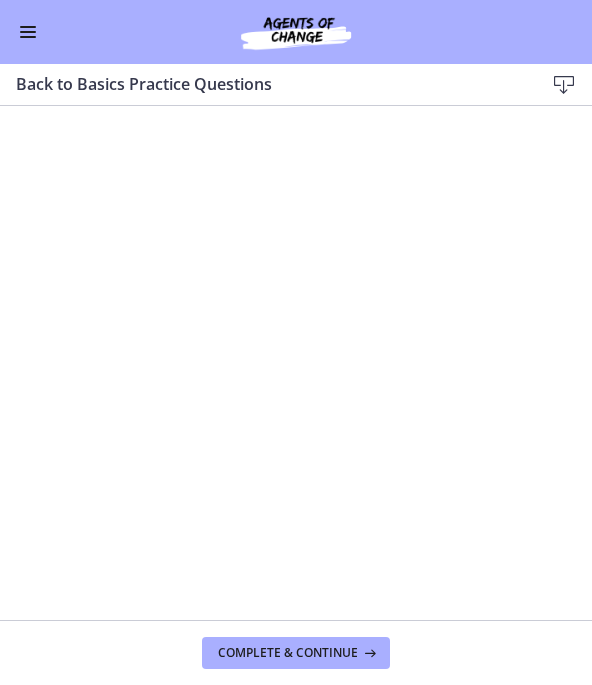 click on "Complete & continue" at bounding box center [288, 653] 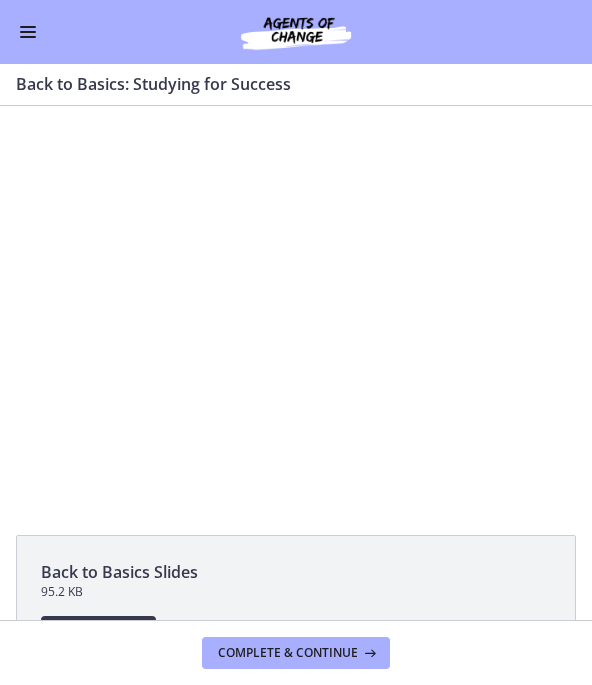 scroll, scrollTop: 0, scrollLeft: 0, axis: both 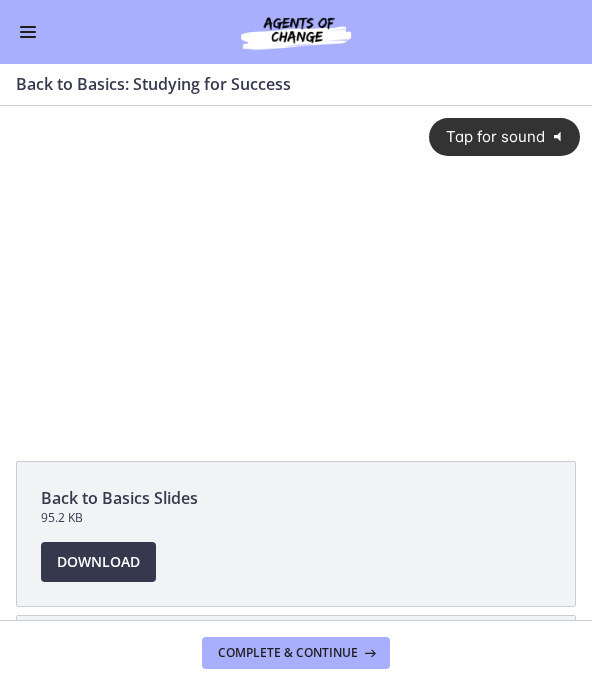 click on "Complete & continue" at bounding box center (288, 653) 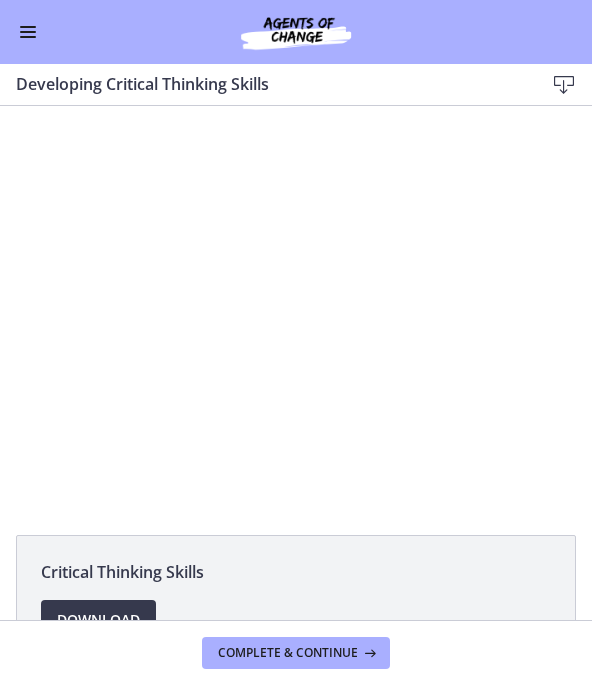 scroll, scrollTop: 0, scrollLeft: 0, axis: both 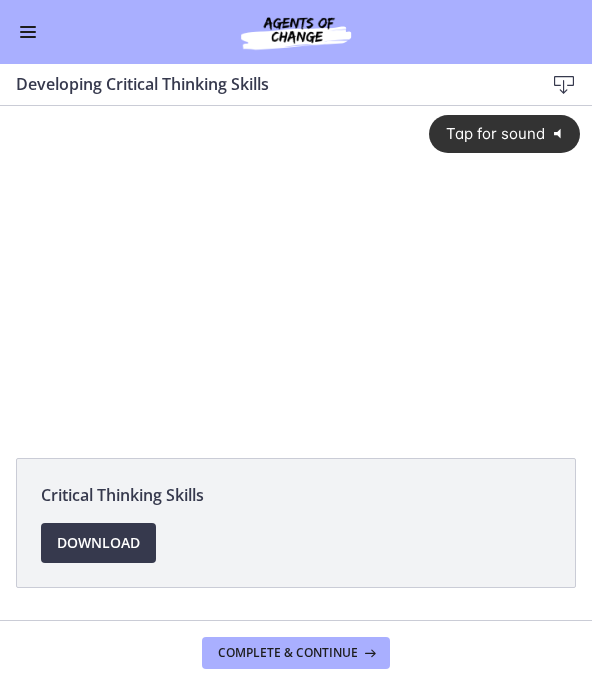 click on "Download
Opens in a new window" at bounding box center (98, 543) 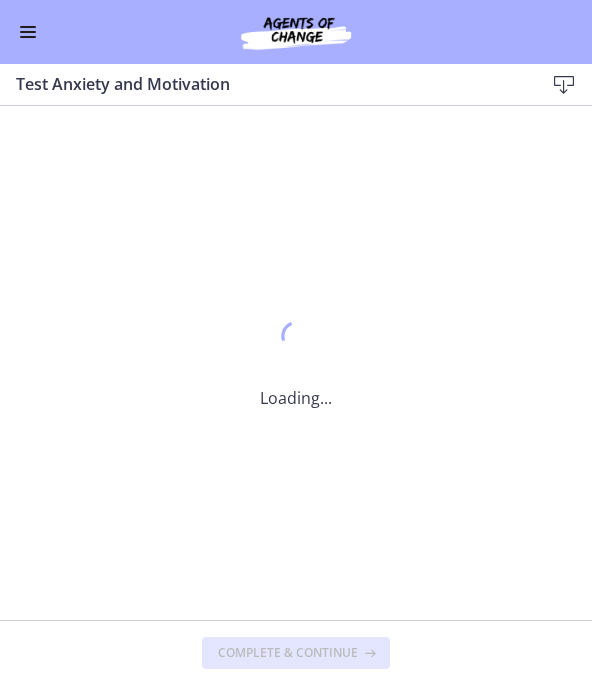 scroll, scrollTop: 0, scrollLeft: 0, axis: both 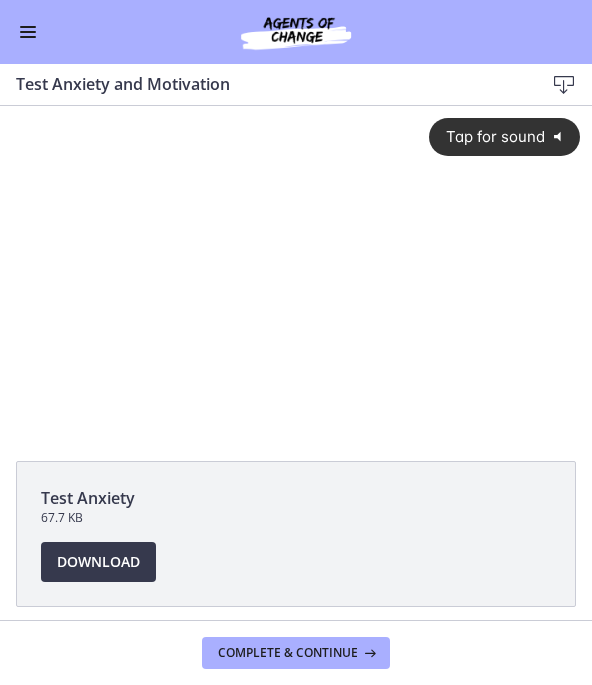 click on "Tap for sound
@keyframes VOLUME_SMALL_WAVE_FLASH {
0% { opacity: 0; }
33% { opacity: 1; }
66% { opacity: 1; }
100% { opacity: 0; }
}
@keyframes VOLUME_LARGE_WAVE_FLASH {
0% { opacity: 0; }
33% { opacity: 1; }
66% { opacity: 1; }
100% { opacity: 0; }
}
.volume__small-wave {
animation: VOLUME_SMALL_WAVE_FLASH 2s infinite;
opacity: 0;
}
.volume__large-wave {
animation: VOLUME_LARGE_WAVE_FLASH 2s infinite .3s;
opacity: 0;
}" at bounding box center [296, 256] 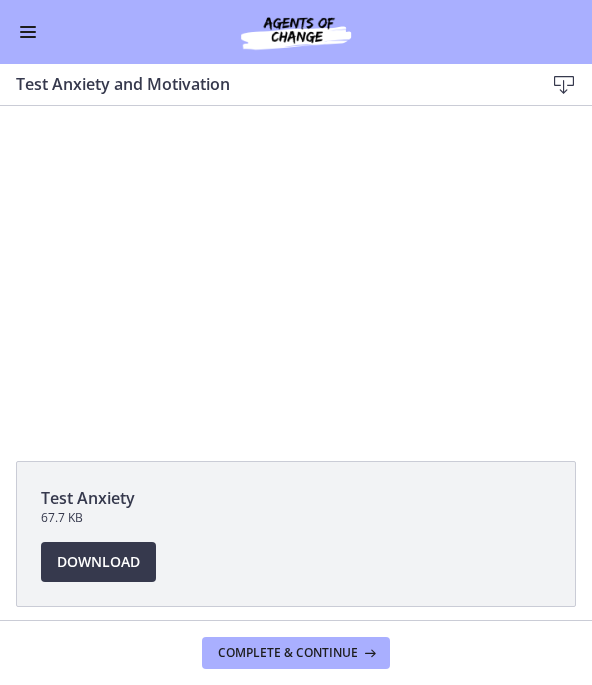 click on "Complete & continue" at bounding box center (288, 653) 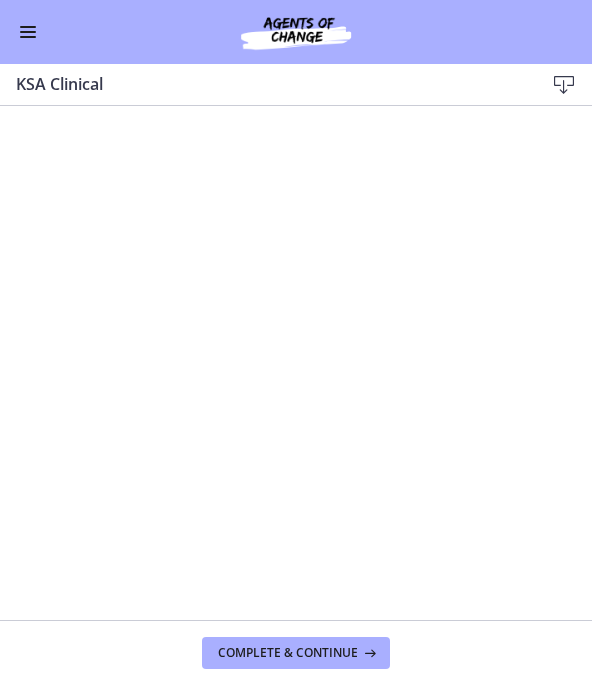 click at bounding box center (28, 32) 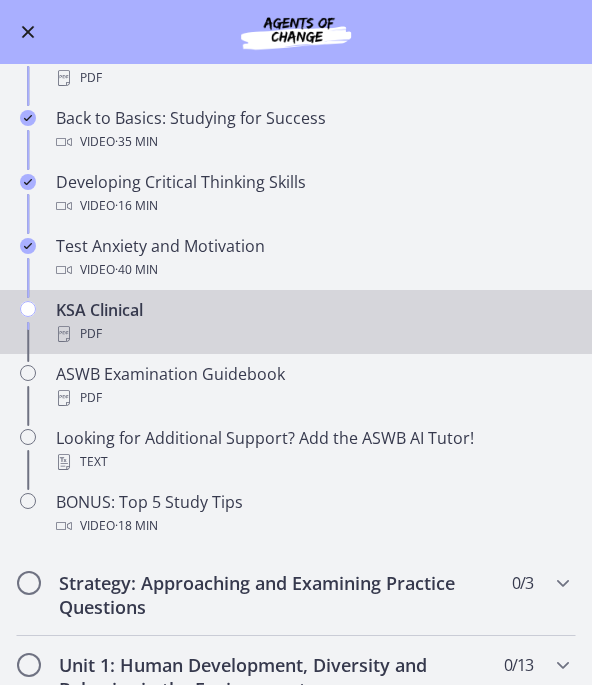scroll, scrollTop: 526, scrollLeft: 0, axis: vertical 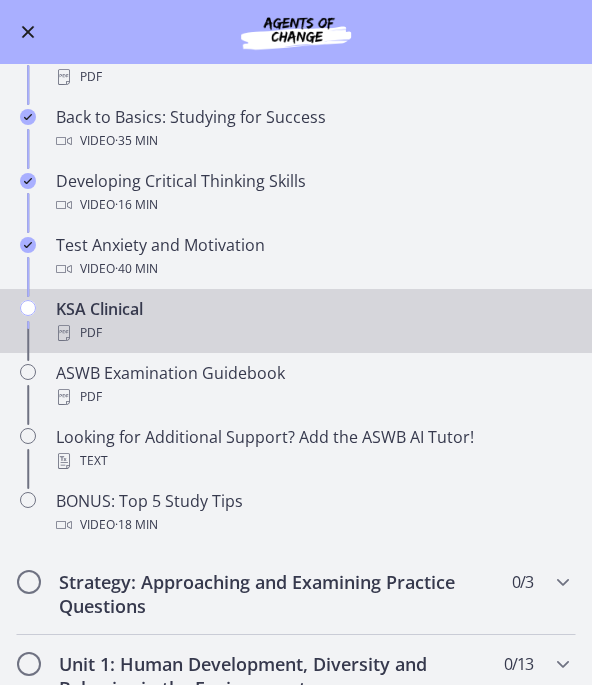 click at bounding box center [64, 333] 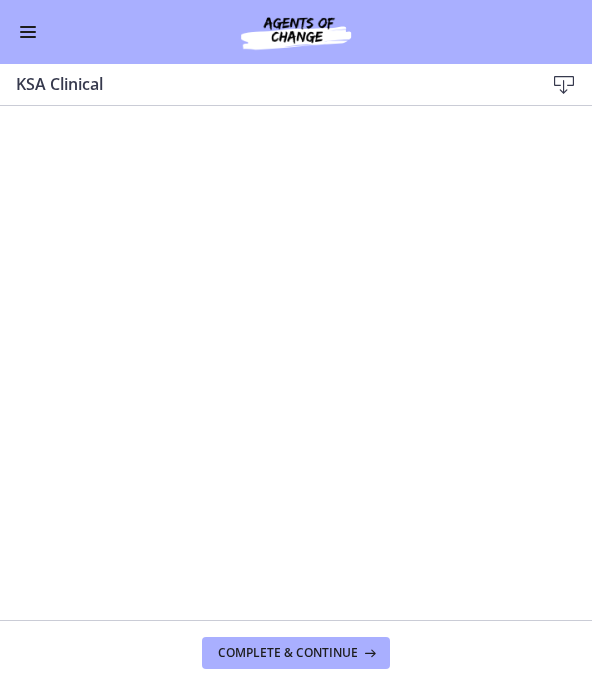 click at bounding box center [28, 32] 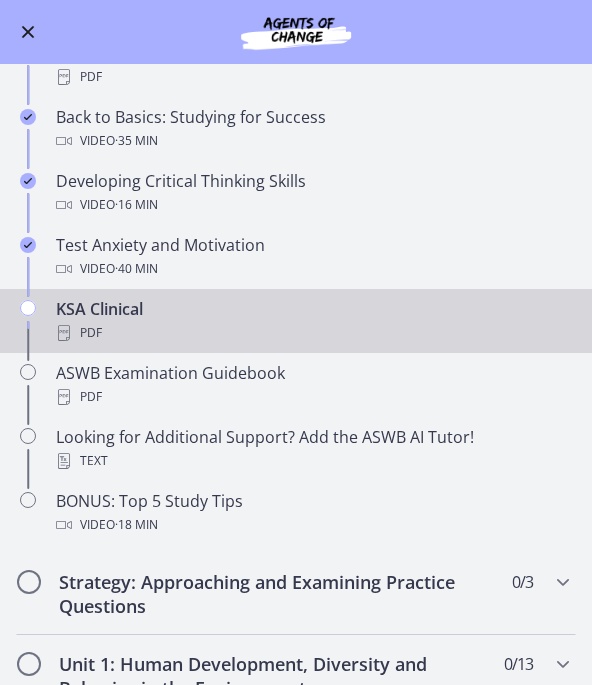 click on "ASWB Examination Guidebook
PDF" at bounding box center [316, 385] 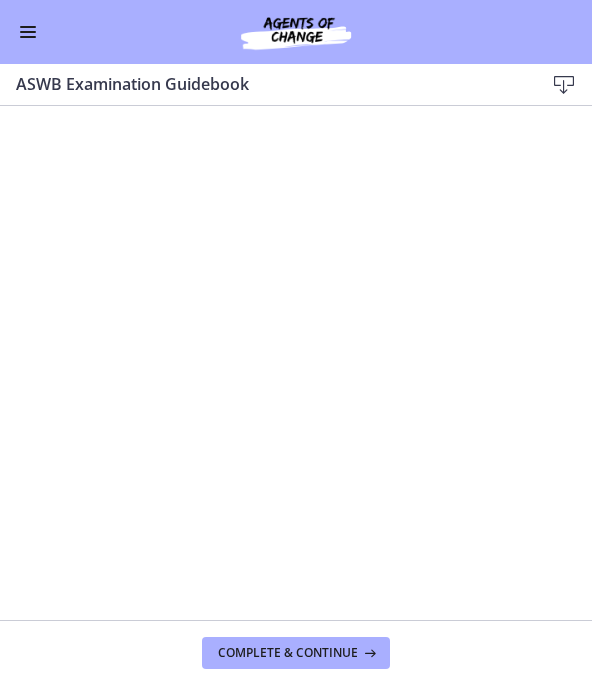 click at bounding box center (28, 32) 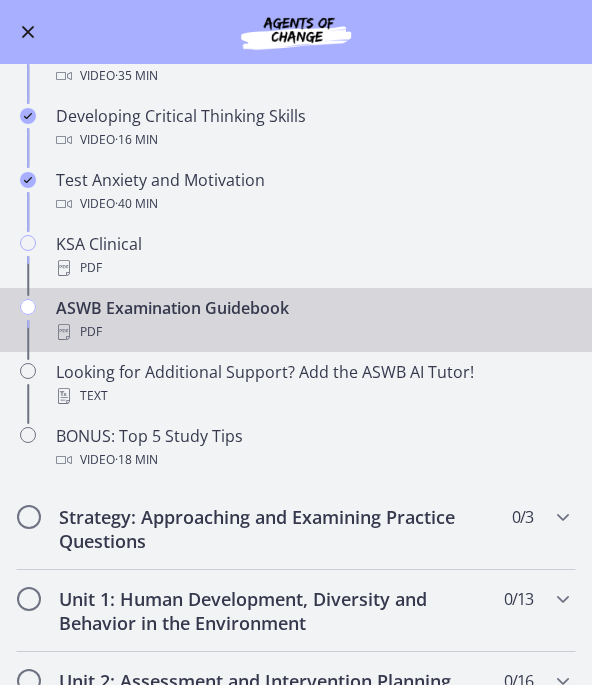 scroll, scrollTop: 592, scrollLeft: 0, axis: vertical 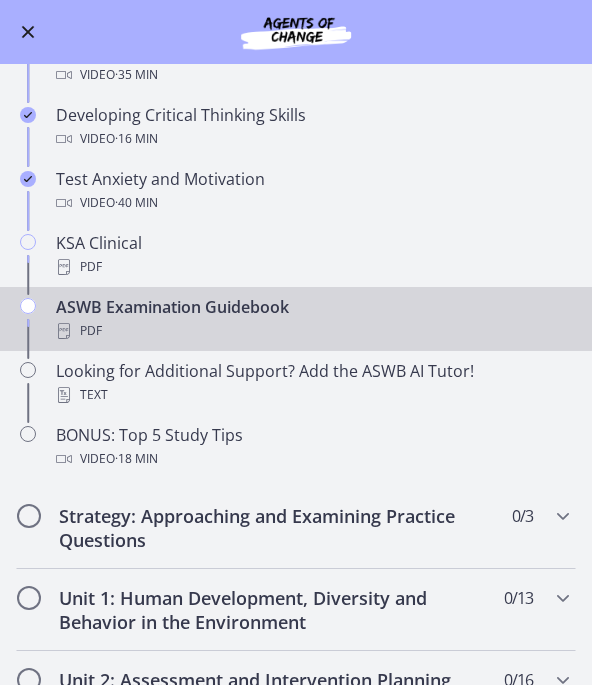click on "Text" at bounding box center [316, 395] 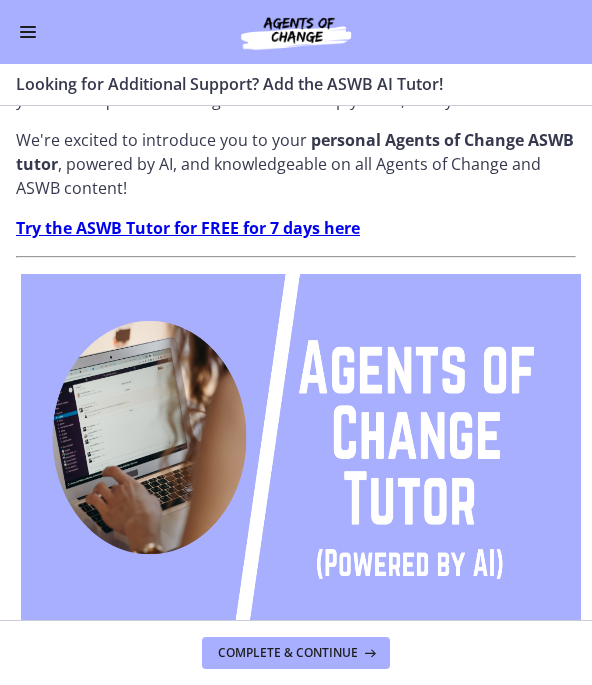 scroll, scrollTop: 78, scrollLeft: 0, axis: vertical 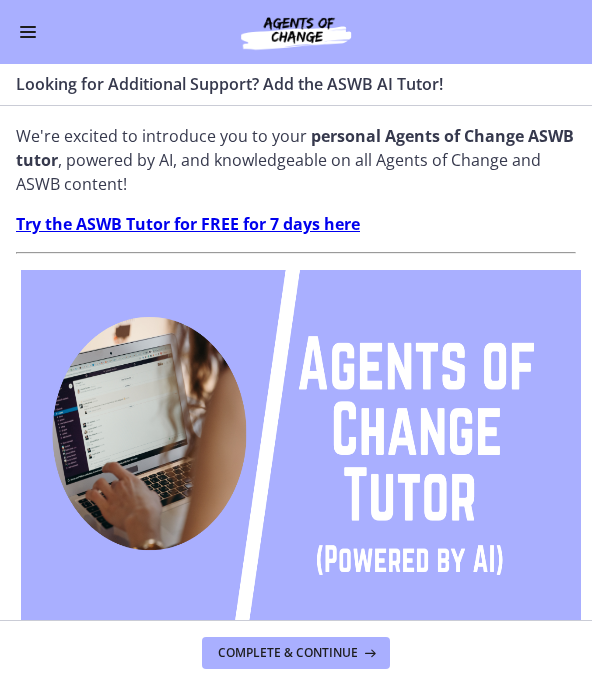 click on "Don’t you wish you could have a 24/7 ASWB Tutor so you could ask all of your exam questions and get an instant reply? Well, now you can! We're excited to introduce you to your   personal Agents of Change ASWB tutor , powered by AI, and knowledgeable on all Agents of Change and ASWB content! Try the ASWB Tutor for FREE for 7 days here What can you ask your Agents of Change ASWB tutor?
How many hours should I study each day?
I'm having trouble with [topic], can you help explain it to me in a different way?
Can you please provide me with 3 practice questions on [topic]?
Is the official ASWB practice exam worth it?
And much, much more!
Try the ASWB Tutor for FREE for 7 days here Watch a Demo Video Here:" at bounding box center [296, 654] 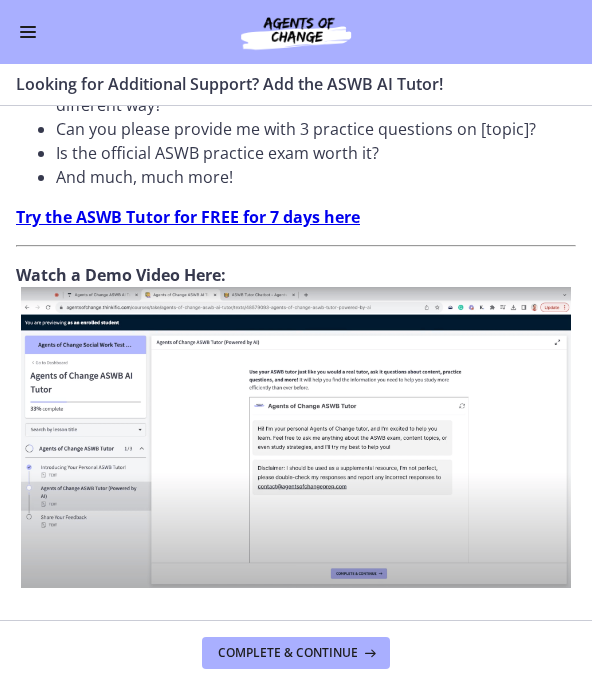 scroll, scrollTop: 738, scrollLeft: 0, axis: vertical 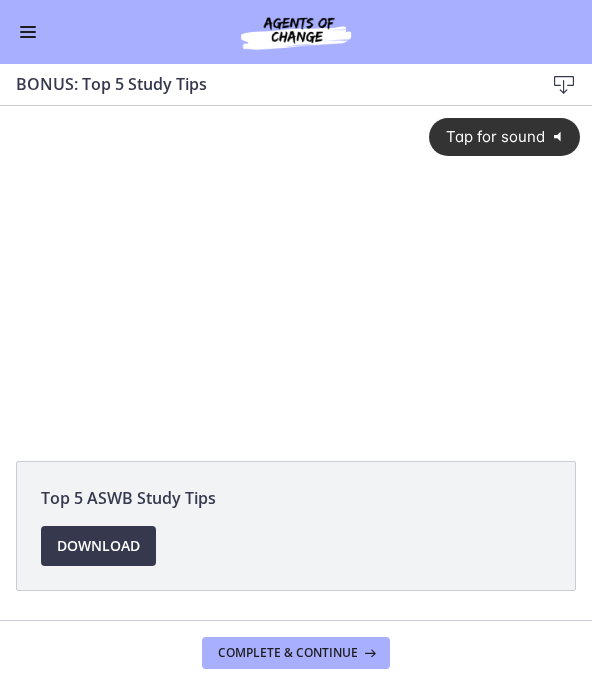 click at bounding box center [28, 32] 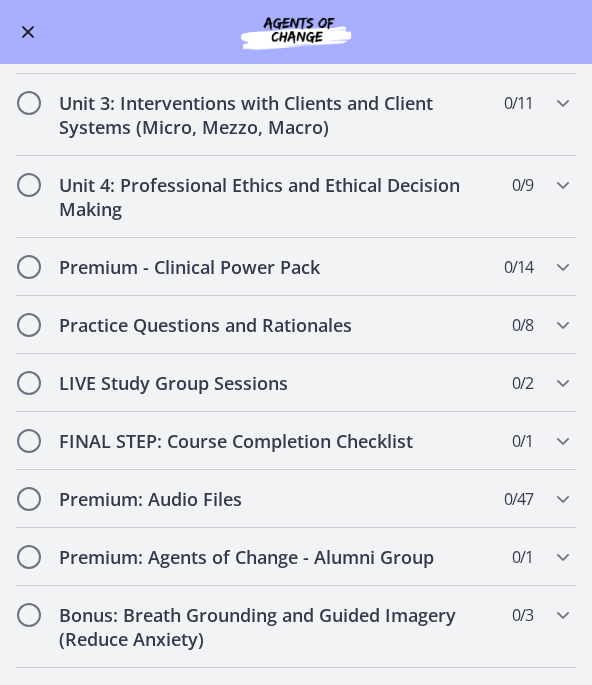 scroll, scrollTop: 1225, scrollLeft: 0, axis: vertical 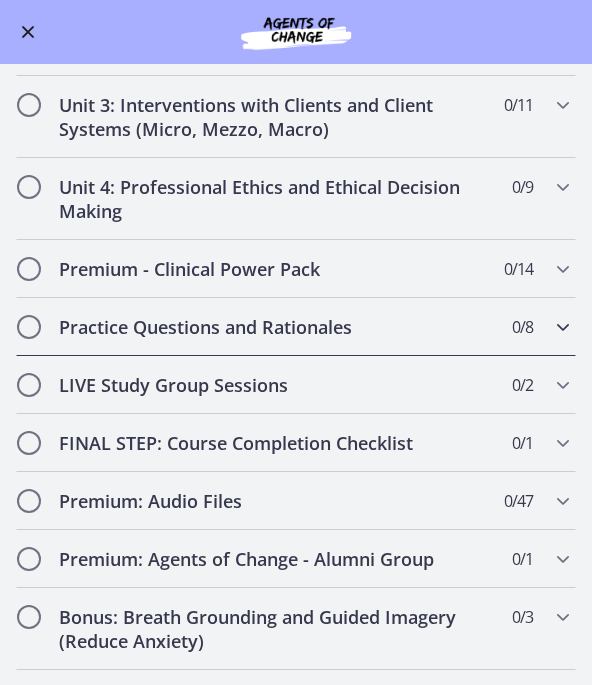 click on "Practice Questions and Rationales" at bounding box center (277, 327) 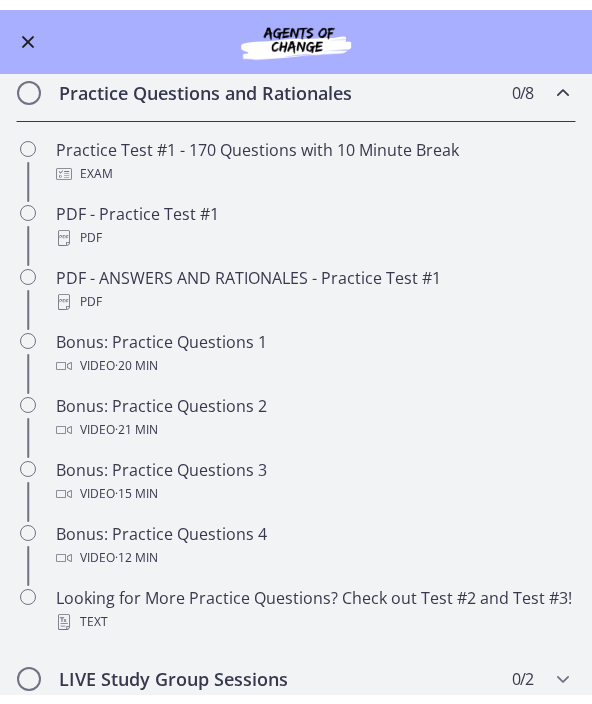scroll, scrollTop: 748, scrollLeft: 0, axis: vertical 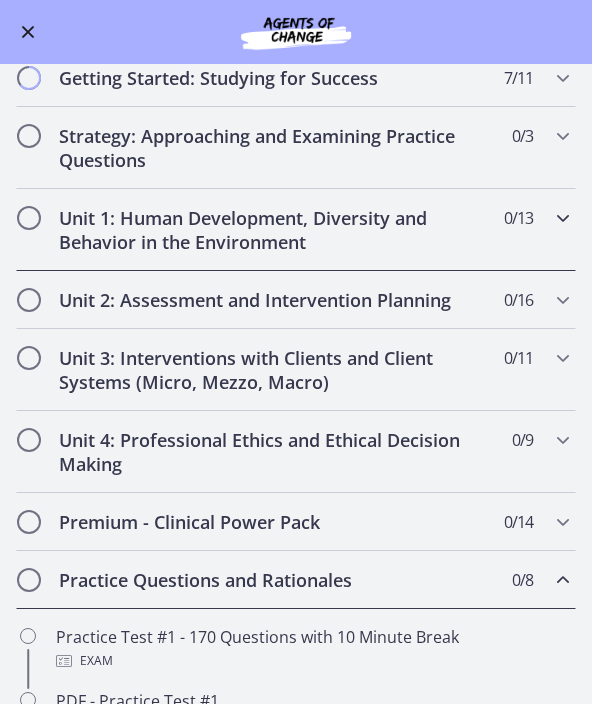 click on "Unit 1: Human Development, Diversity and Behavior in the Environment" at bounding box center (277, 230) 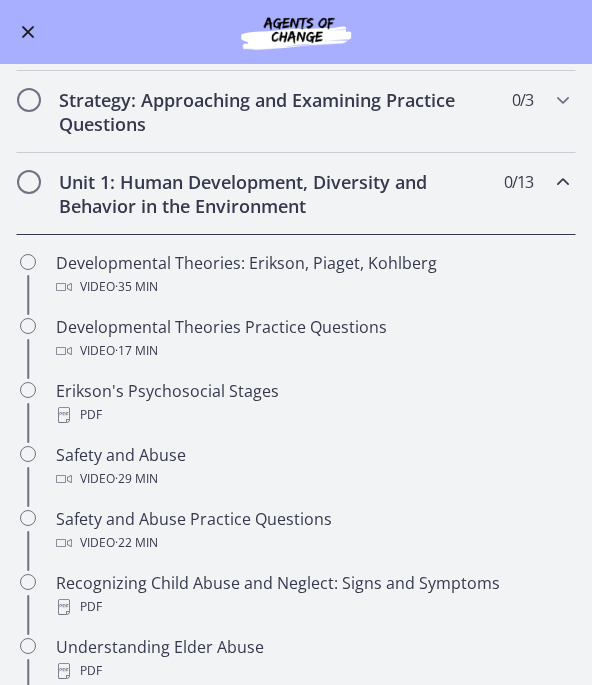 scroll, scrollTop: 291, scrollLeft: 0, axis: vertical 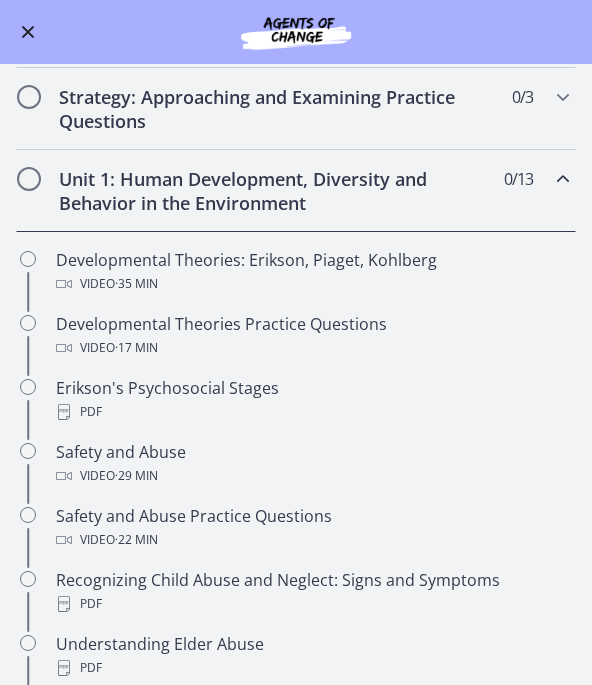 click on "Unit 1: Human Development, Diversity and Behavior in the Environment" at bounding box center [277, 191] 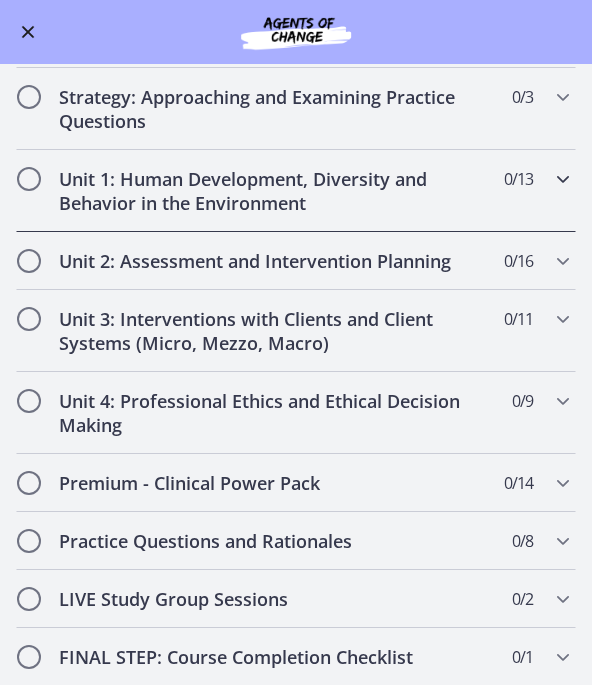 click on "Unit 1: Human Development, Diversity and Behavior in the Environment" at bounding box center (277, 191) 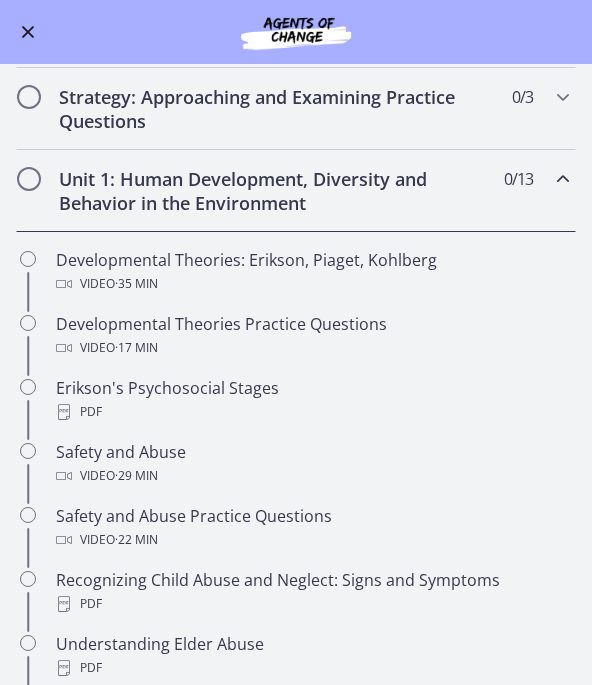 click at bounding box center [64, 284] 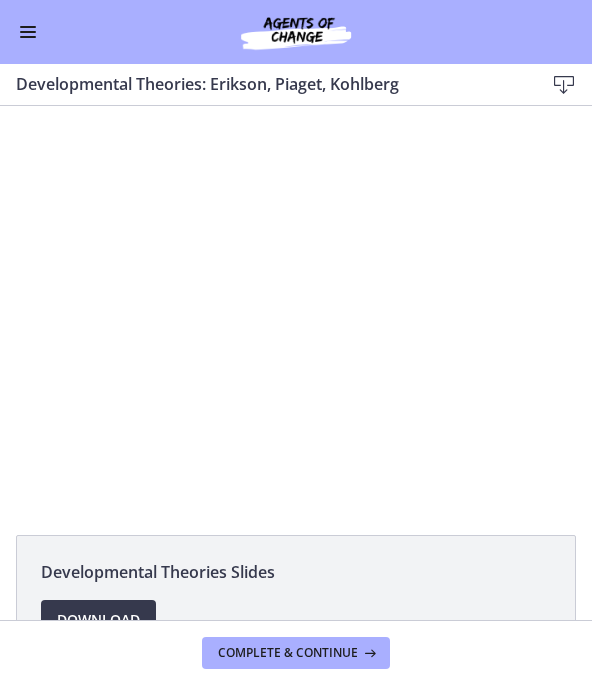 scroll, scrollTop: 0, scrollLeft: 0, axis: both 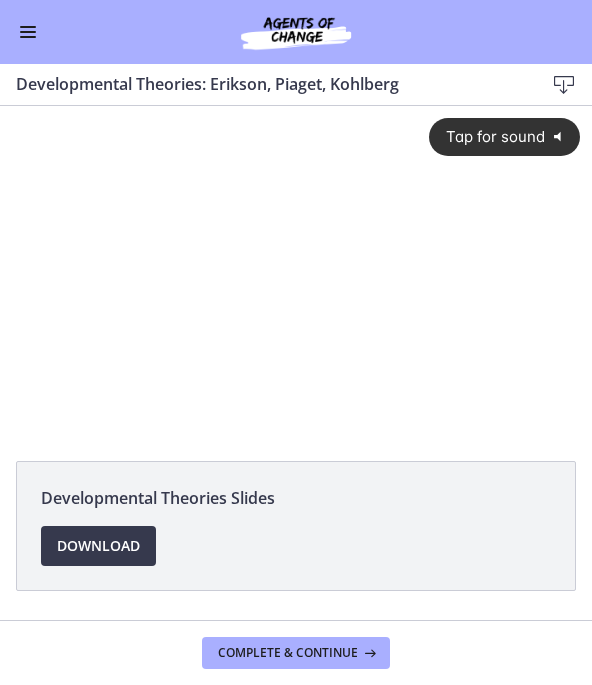 click on "Download
Opens in a new window" at bounding box center (98, 546) 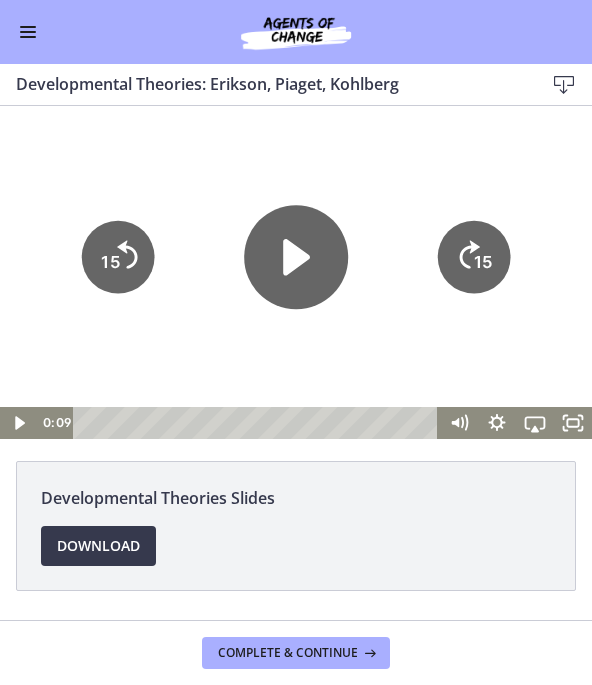 click 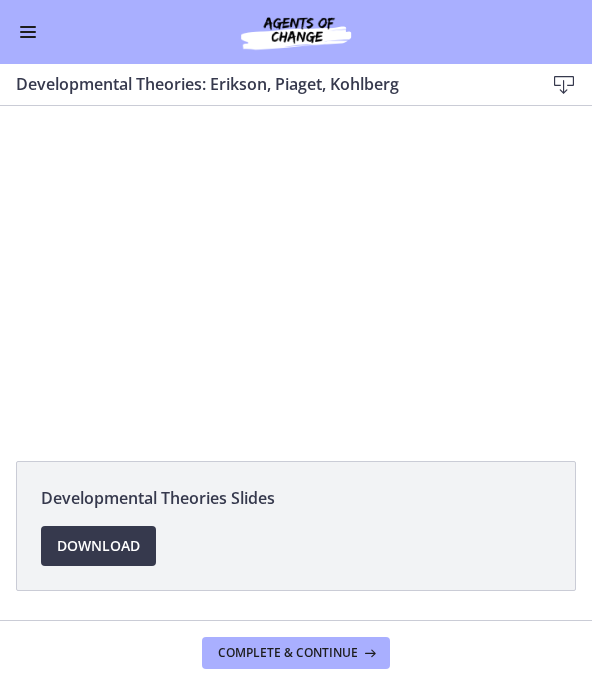 click on "Download
Opens in a new window" at bounding box center [98, 546] 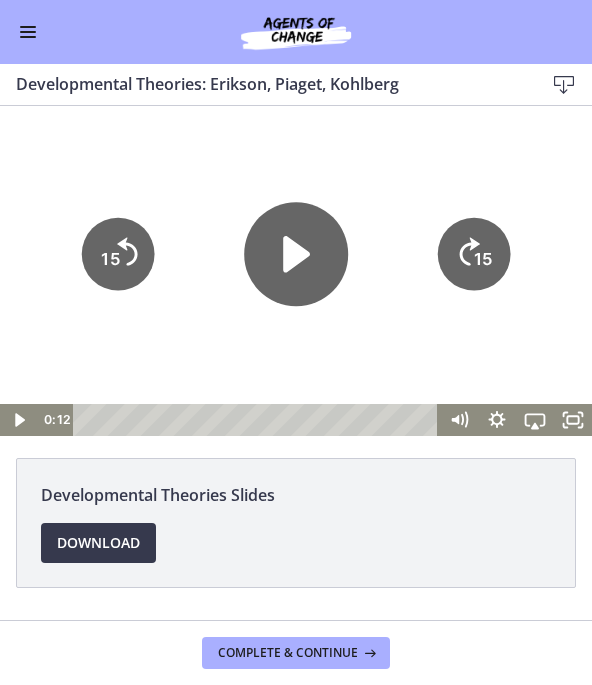 scroll, scrollTop: 3, scrollLeft: 0, axis: vertical 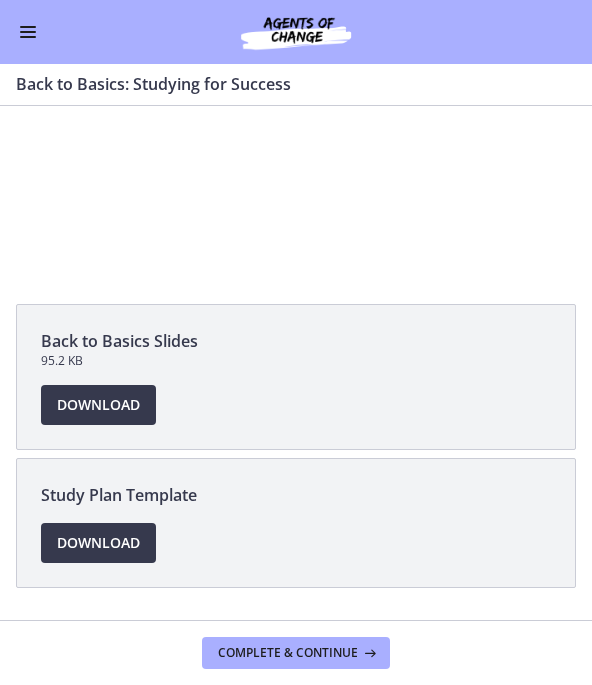 click at bounding box center [28, 32] 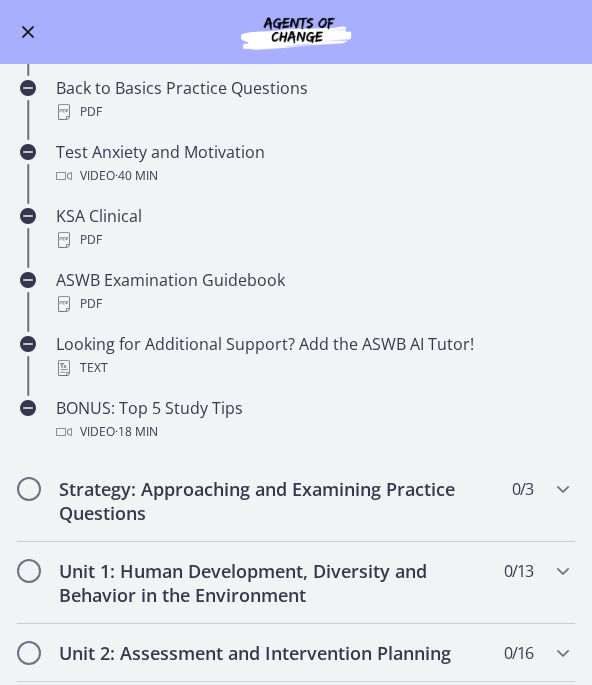 scroll, scrollTop: 594, scrollLeft: 0, axis: vertical 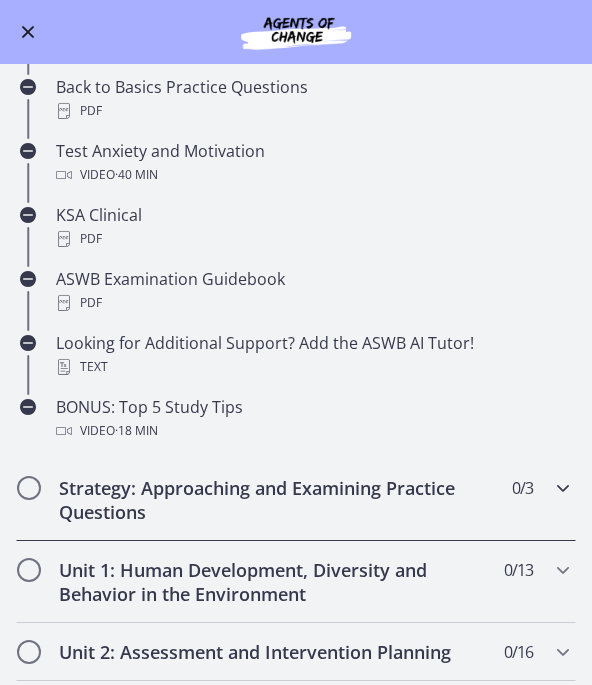 click on "Strategy: Approaching and Examining Practice Questions" at bounding box center [277, 500] 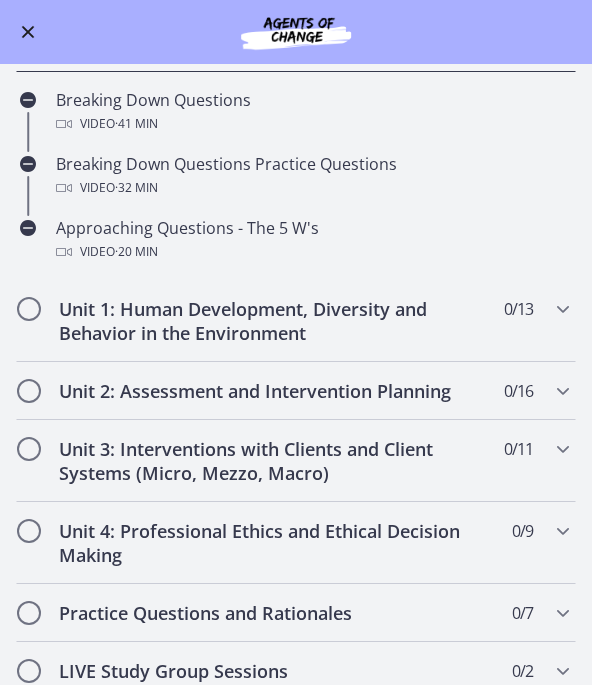 scroll, scrollTop: 338, scrollLeft: 0, axis: vertical 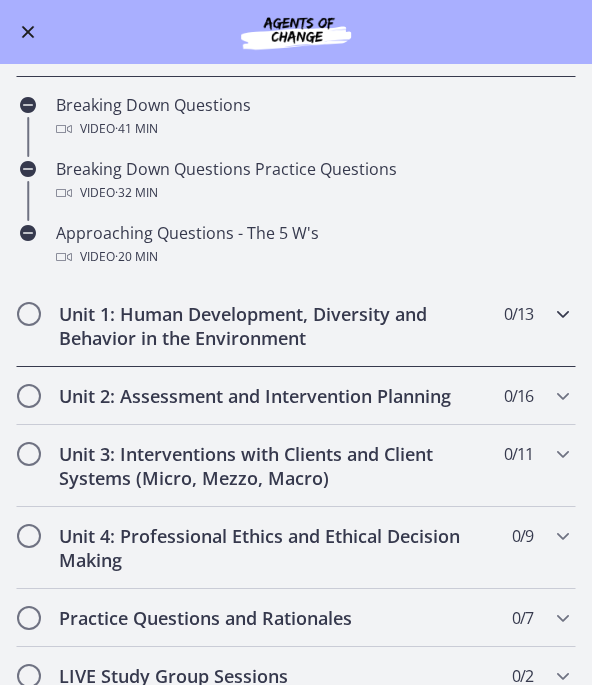 click on "Unit 1: Human Development, Diversity and Behavior in the Environment
0  /  13
Completed" at bounding box center [296, 326] 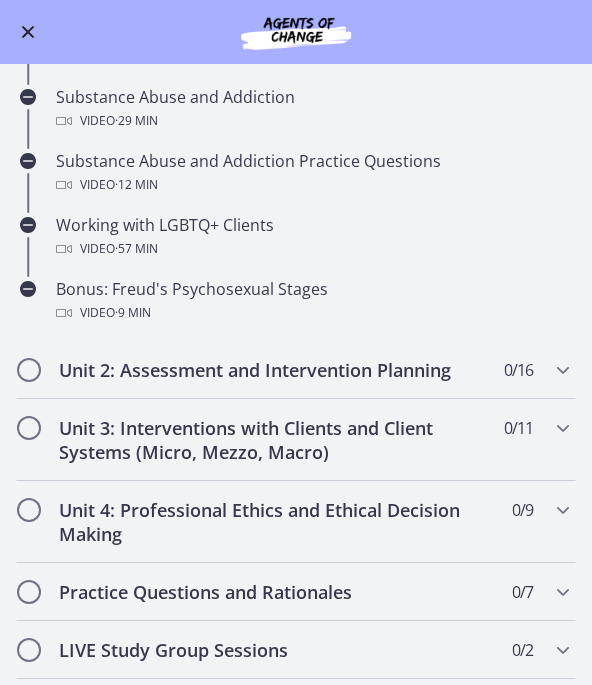scroll, scrollTop: 1005, scrollLeft: 0, axis: vertical 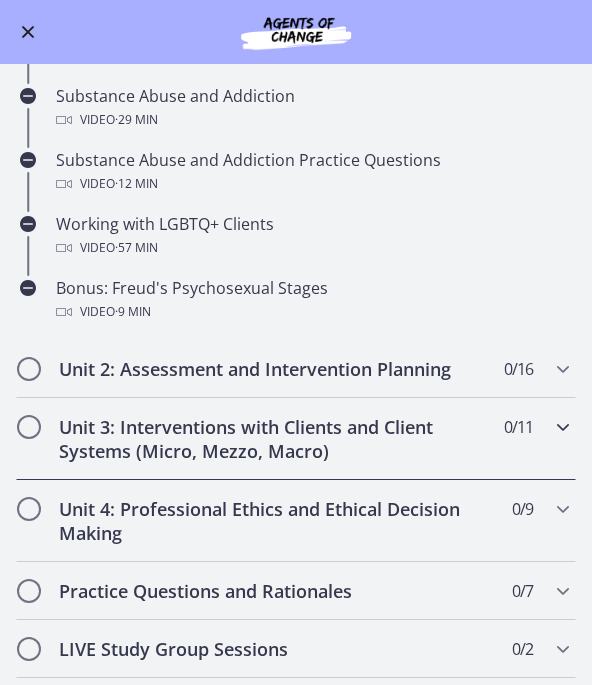 click on "Unit 3: Interventions with Clients and Client Systems (Micro, Mezzo, Macro)
0  /  11
Completed" at bounding box center [296, 439] 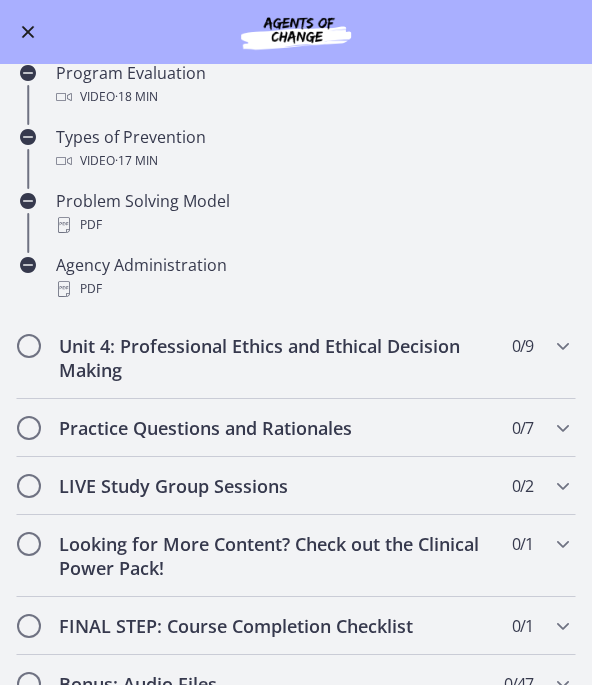 scroll, scrollTop: 1042, scrollLeft: 0, axis: vertical 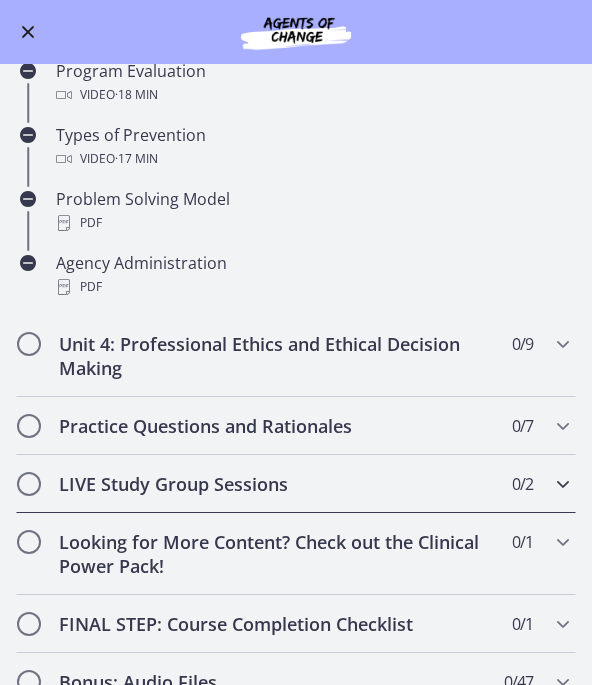 click on "LIVE Study Group Sessions" at bounding box center (277, 484) 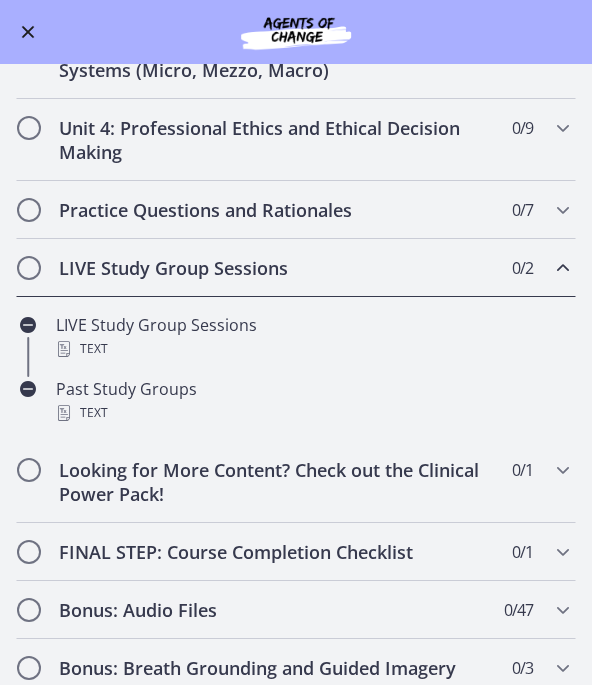 scroll, scrollTop: 539, scrollLeft: 0, axis: vertical 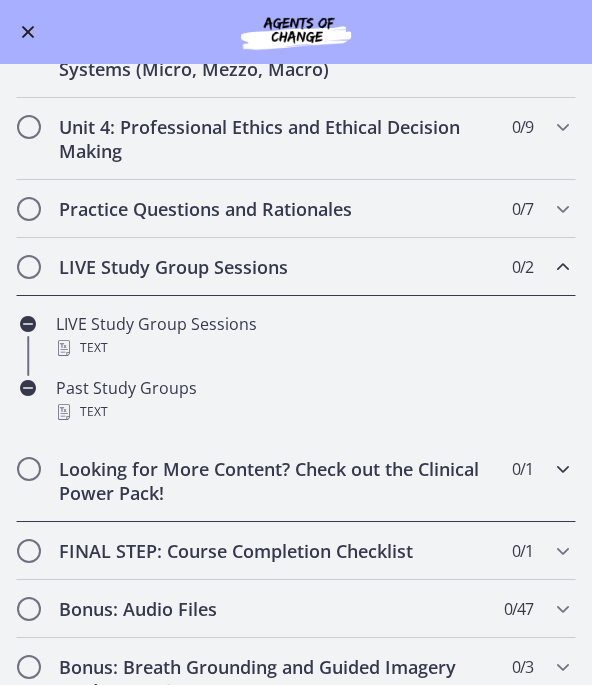 click on "Looking for More Content? Check out the Clinical Power Pack!" at bounding box center (277, 481) 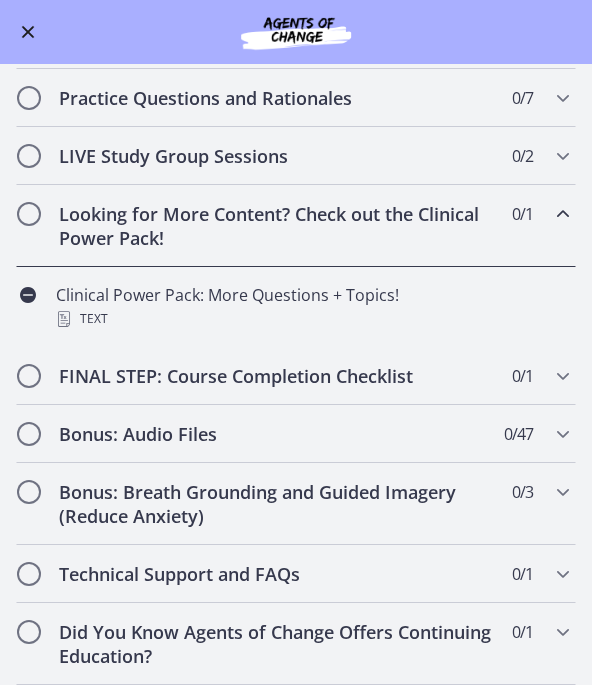scroll, scrollTop: 650, scrollLeft: 0, axis: vertical 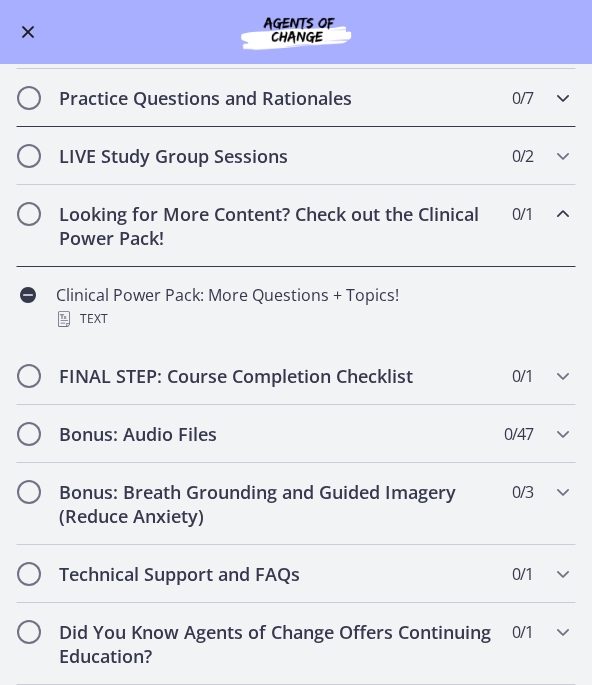 click on "Practice Questions and Rationales" at bounding box center [277, 98] 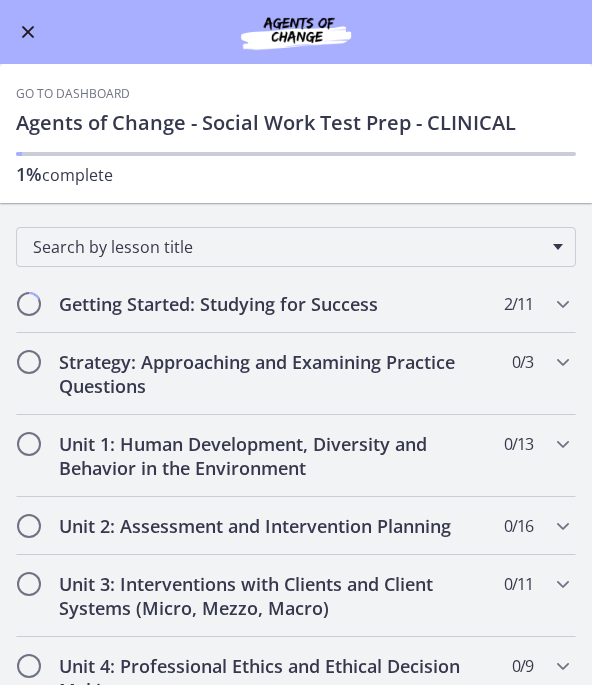 scroll, scrollTop: 0, scrollLeft: 0, axis: both 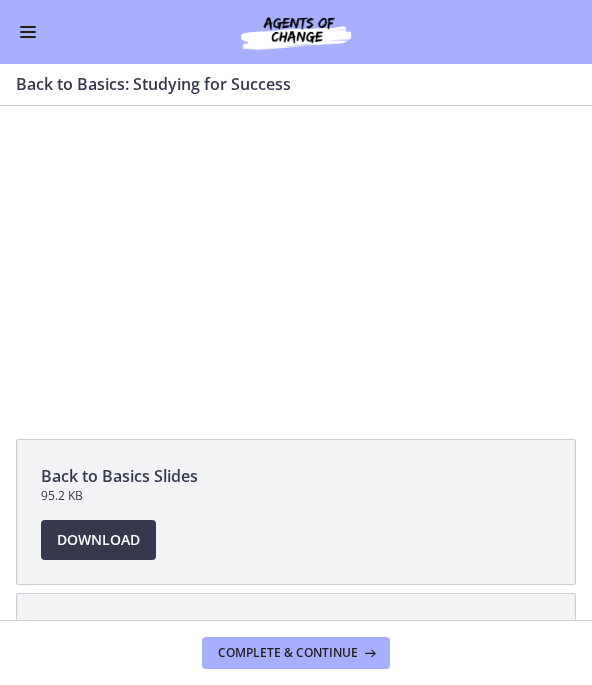 click on "Complete & continue" at bounding box center [288, 653] 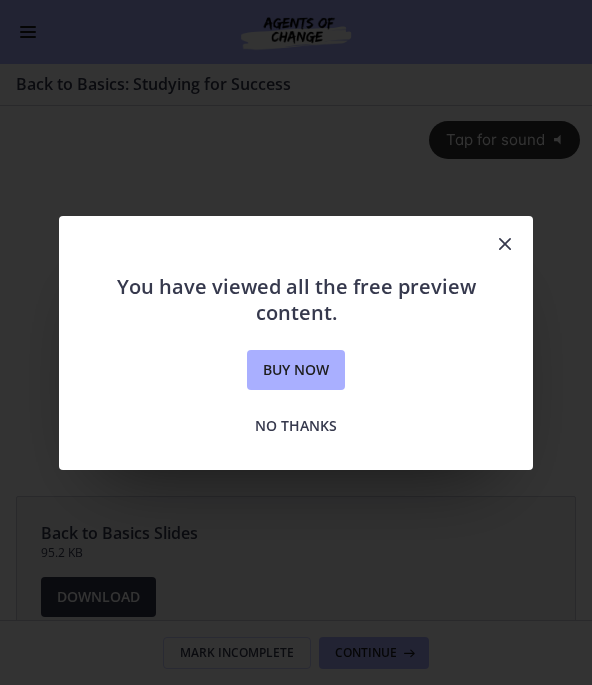 scroll, scrollTop: 27, scrollLeft: 0, axis: vertical 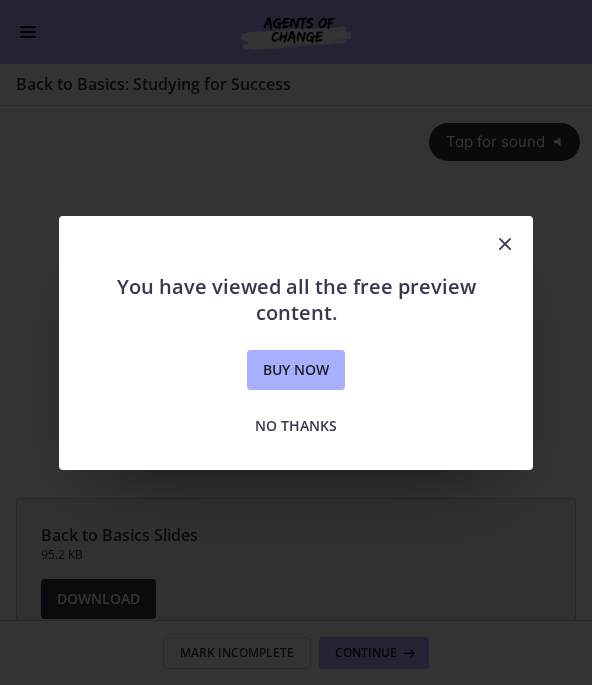 click on "No thanks" at bounding box center [296, 426] 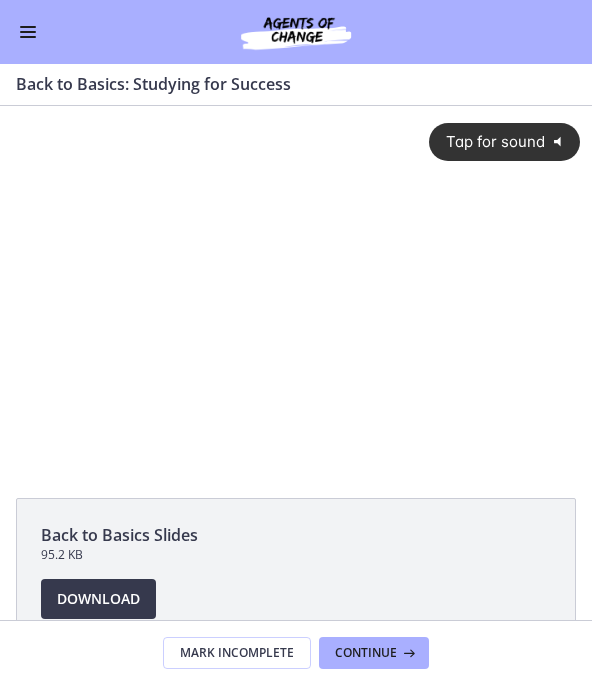 click at bounding box center (28, 32) 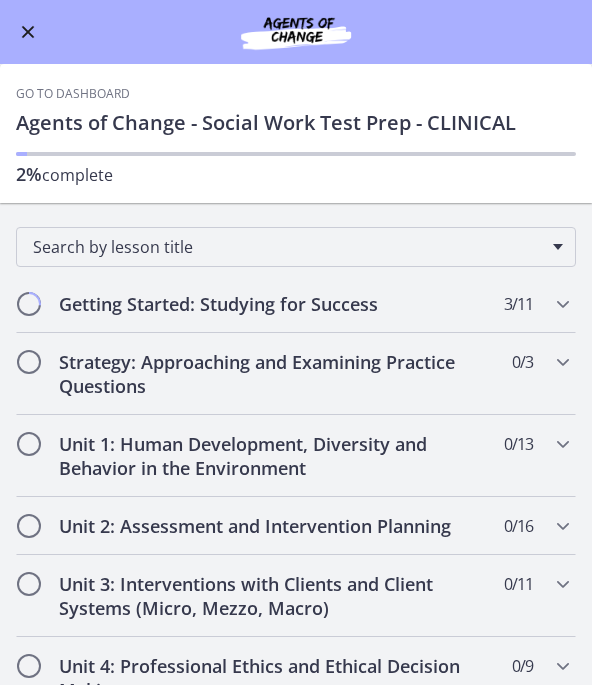 scroll, scrollTop: 0, scrollLeft: 0, axis: both 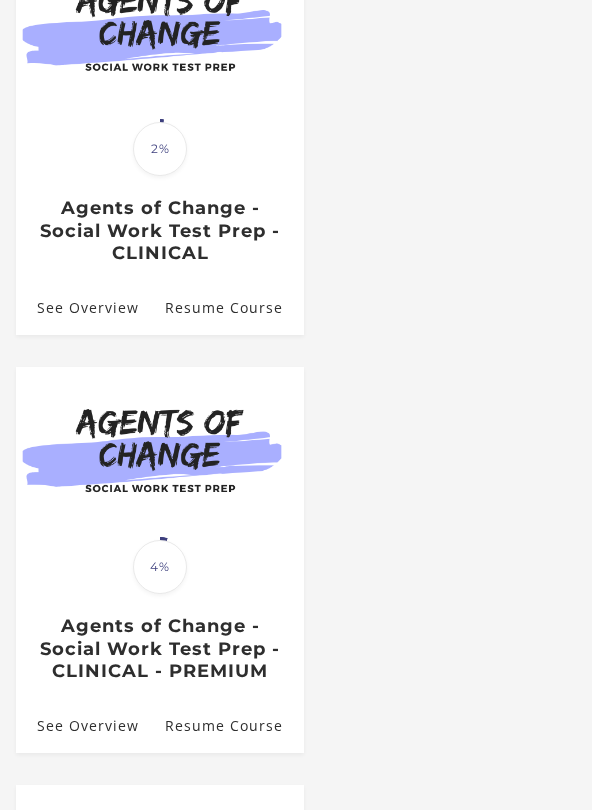 click on "Translation missing: en.liquid.partials.dashboard_course_card.progress_description: 4%
4%
Agents of Change - Social Work Test Prep - CLINICAL - PREMIUM" at bounding box center [160, 625] 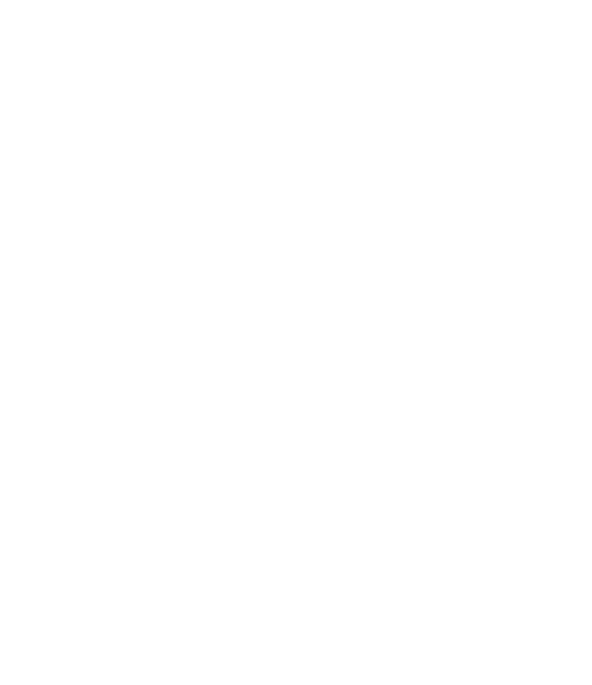 scroll, scrollTop: 0, scrollLeft: 0, axis: both 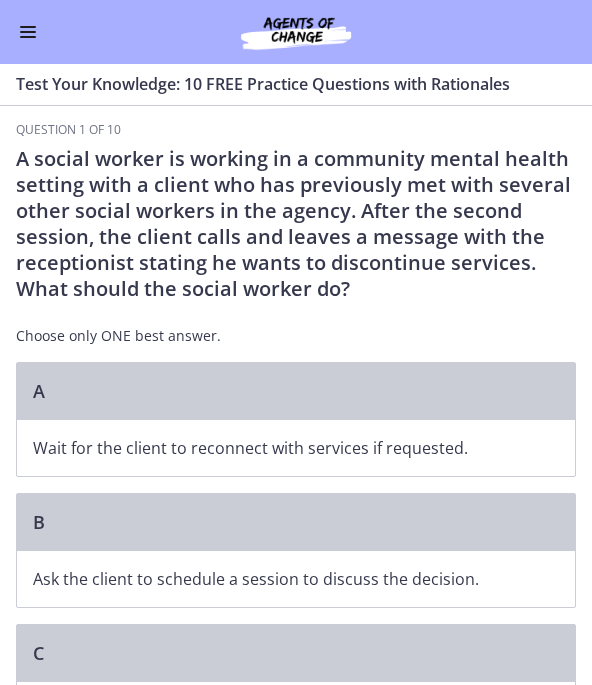 click at bounding box center [28, 32] 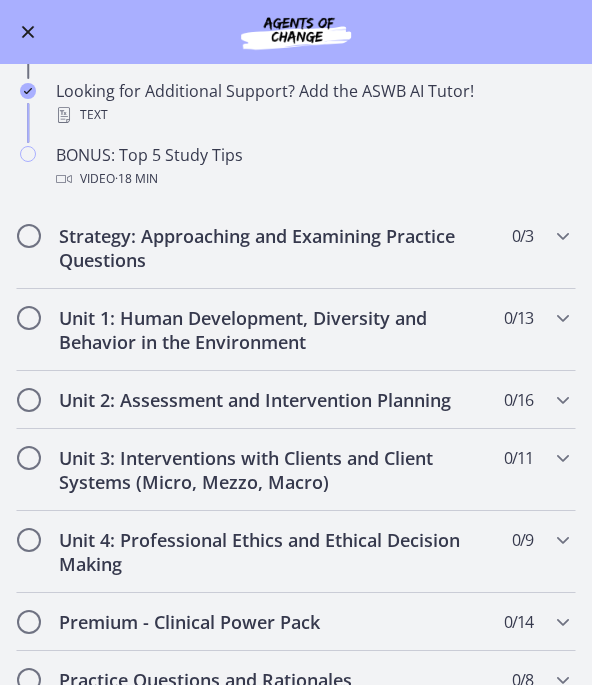 scroll, scrollTop: 875, scrollLeft: 0, axis: vertical 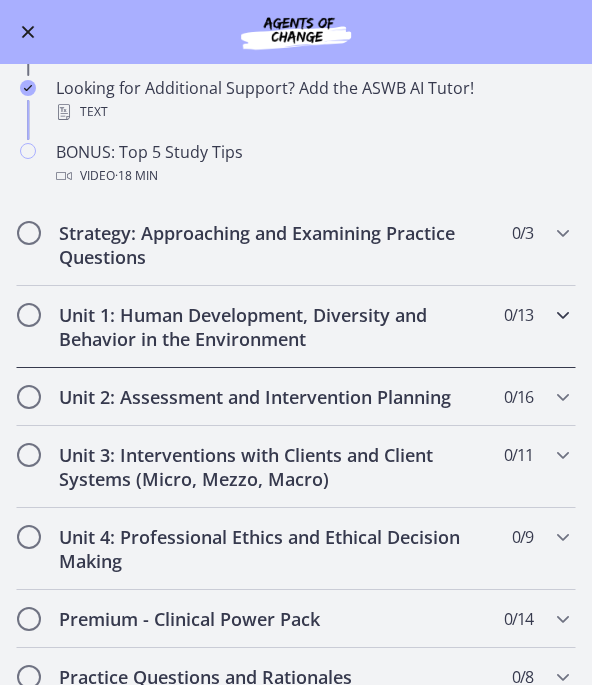 click on "Unit 1: Human Development, Diversity and Behavior in the Environment" at bounding box center (277, 327) 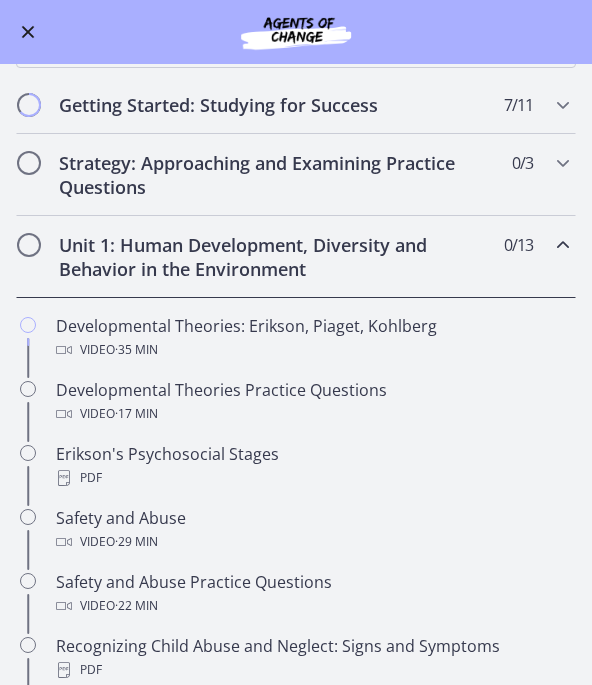scroll, scrollTop: 242, scrollLeft: 0, axis: vertical 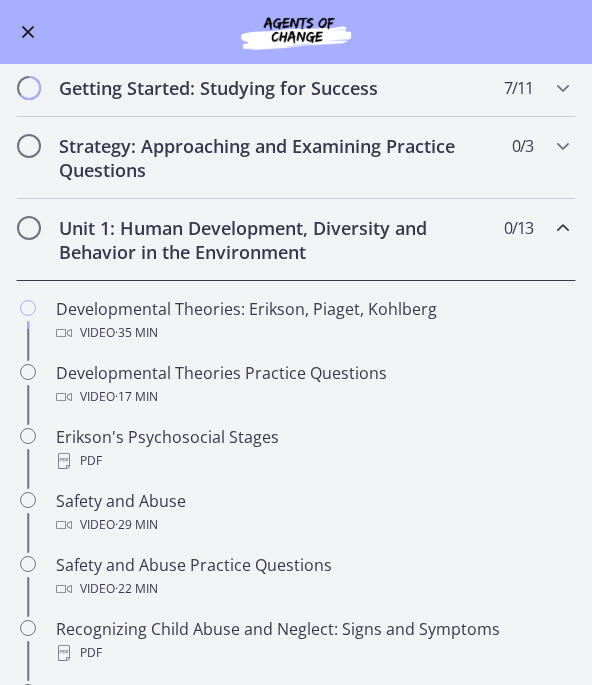 click on "Erikson's Psychosocial Stages
PDF" at bounding box center [316, 449] 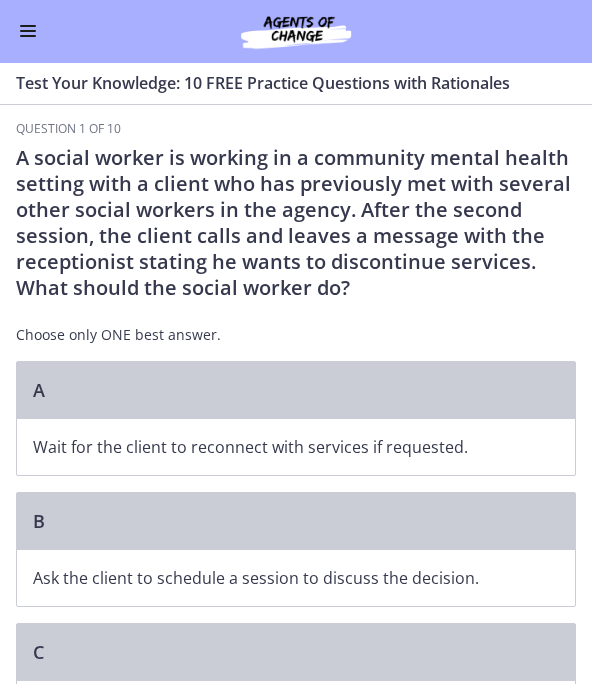 click at bounding box center (28, 32) 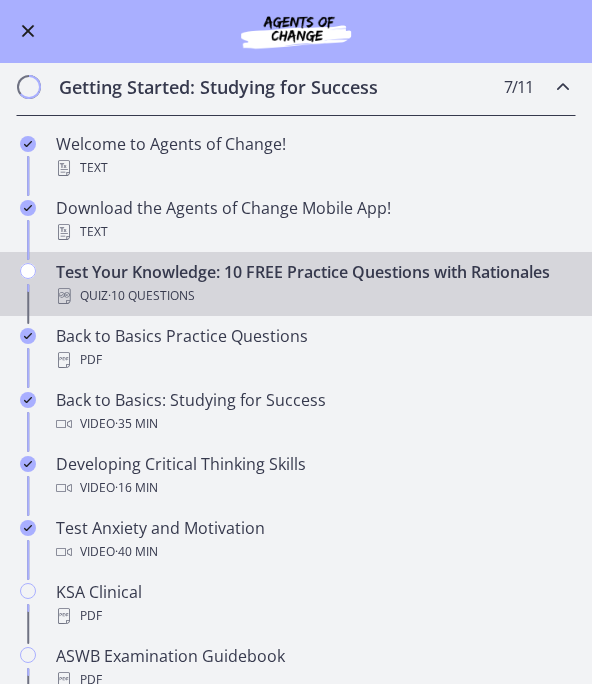 click at bounding box center [28, 272] 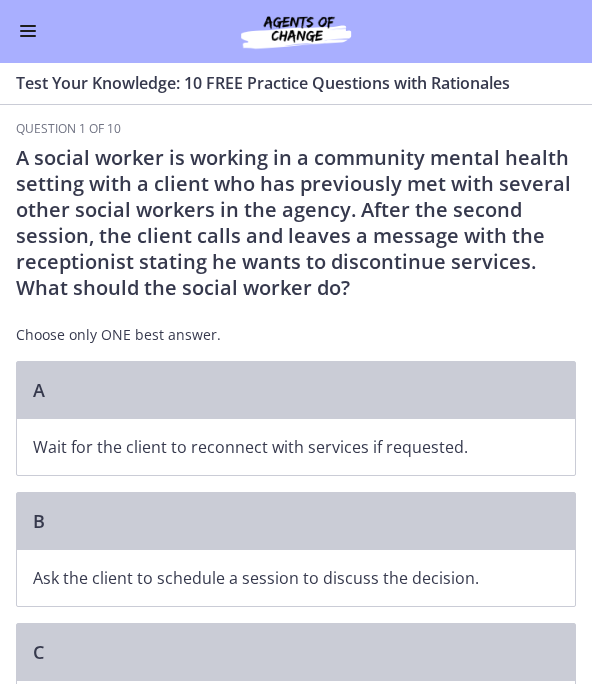 click on "Go to Dashboard" at bounding box center (296, 32) 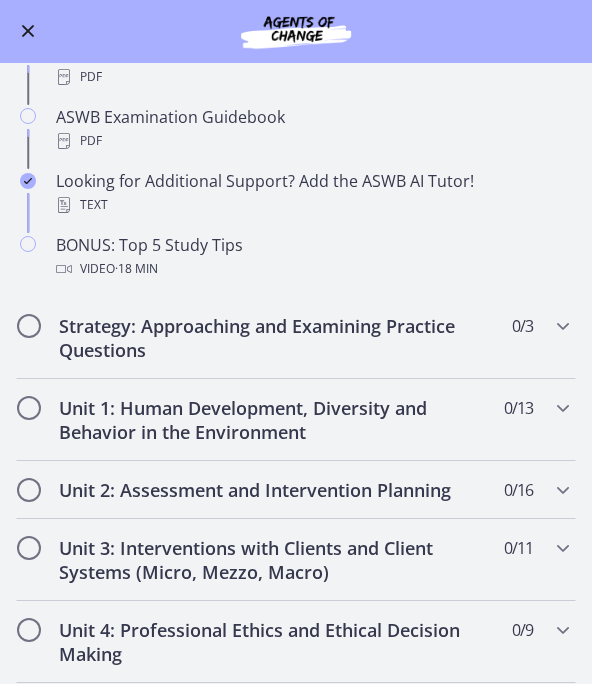 scroll, scrollTop: 787, scrollLeft: 0, axis: vertical 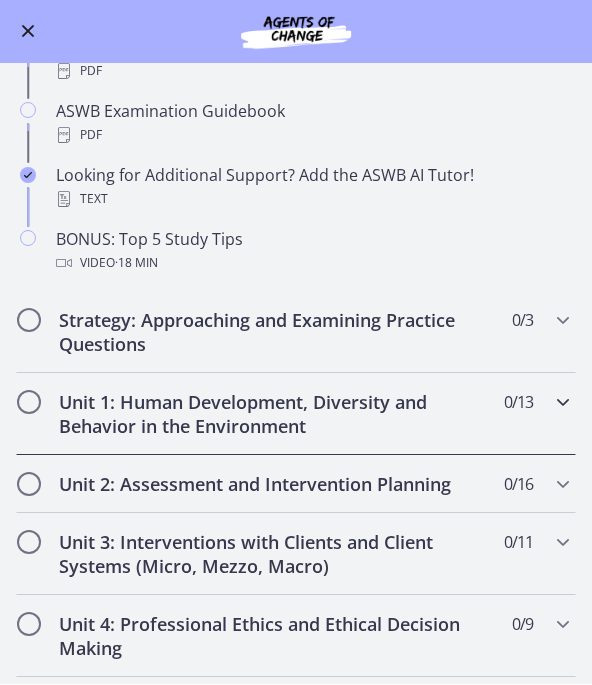 click on "Unit 1: Human Development, Diversity and Behavior in the Environment" at bounding box center (277, 415) 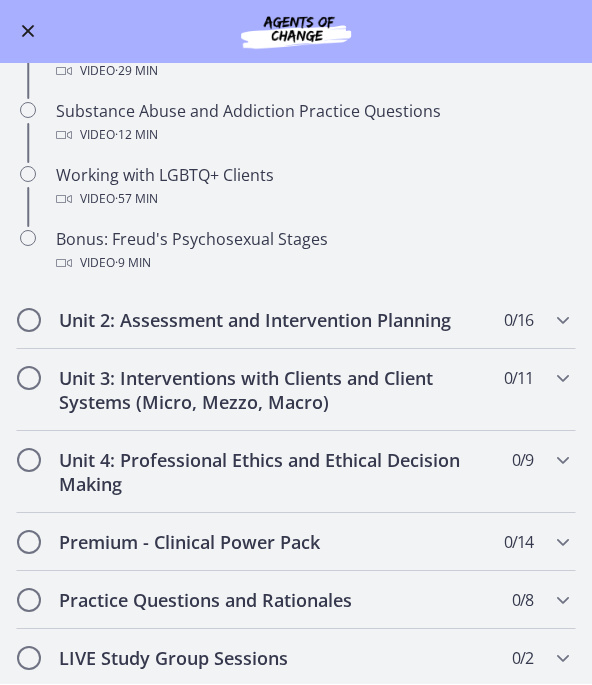 scroll, scrollTop: 1087, scrollLeft: 0, axis: vertical 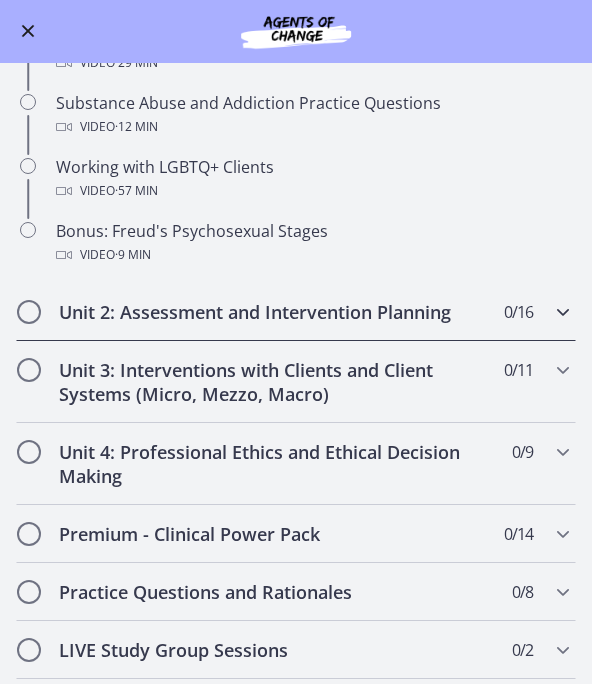 click on "Unit 2: Assessment and Intervention Planning" at bounding box center [277, 313] 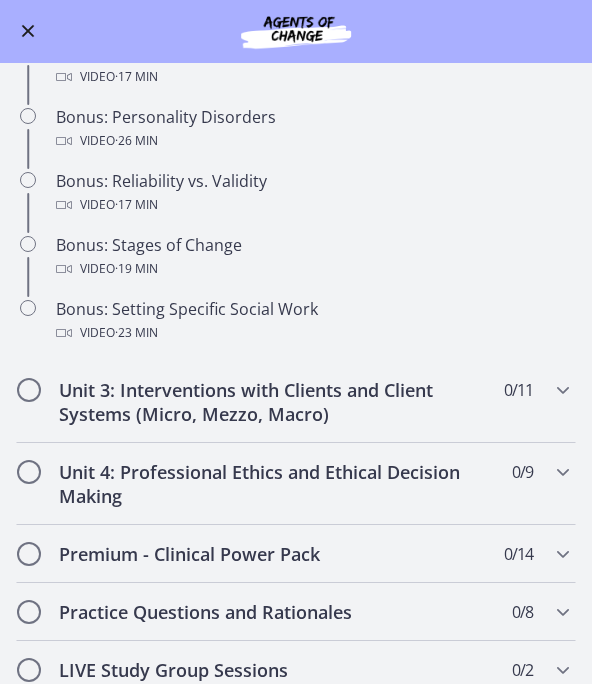 scroll, scrollTop: 1356, scrollLeft: 0, axis: vertical 